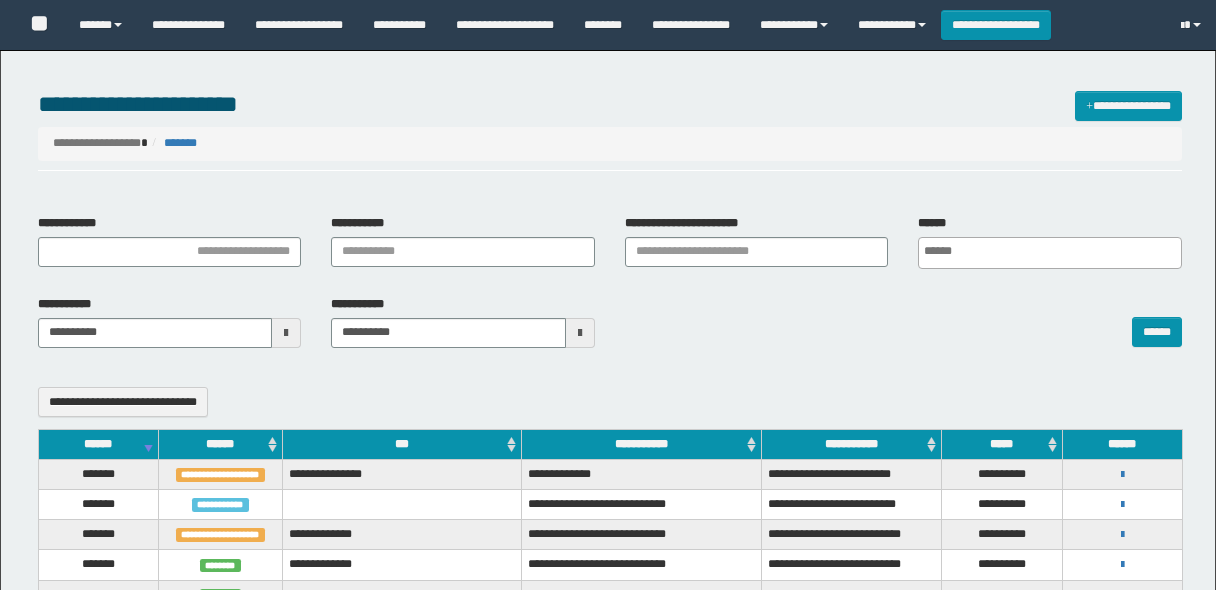 select 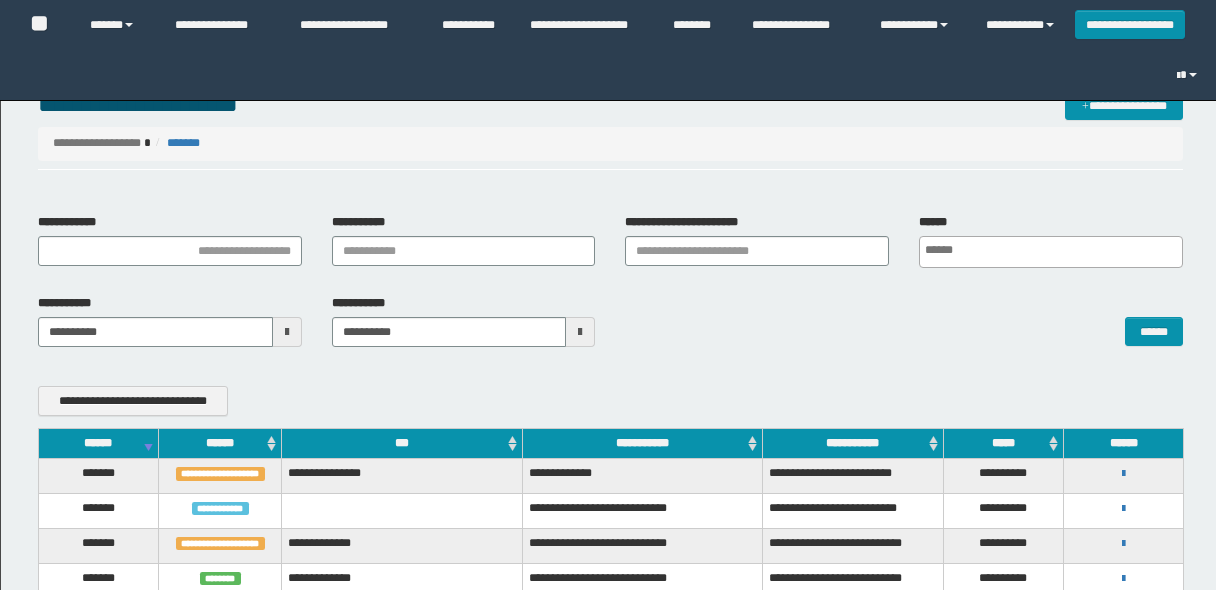 scroll, scrollTop: 240, scrollLeft: 0, axis: vertical 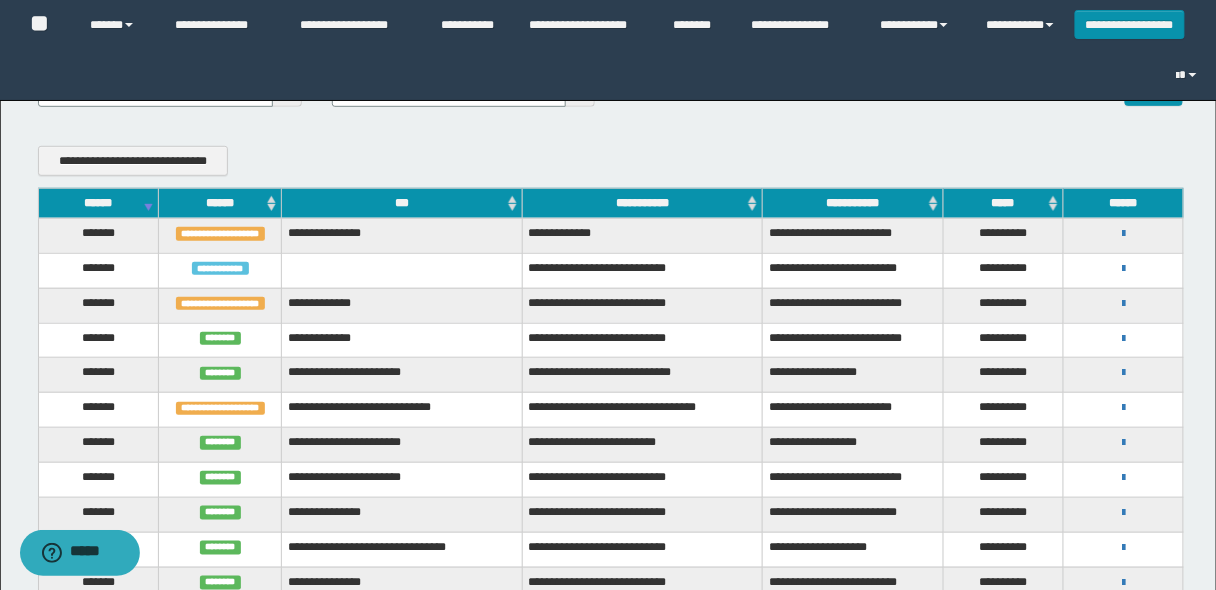click on "******" at bounding box center (98, 203) 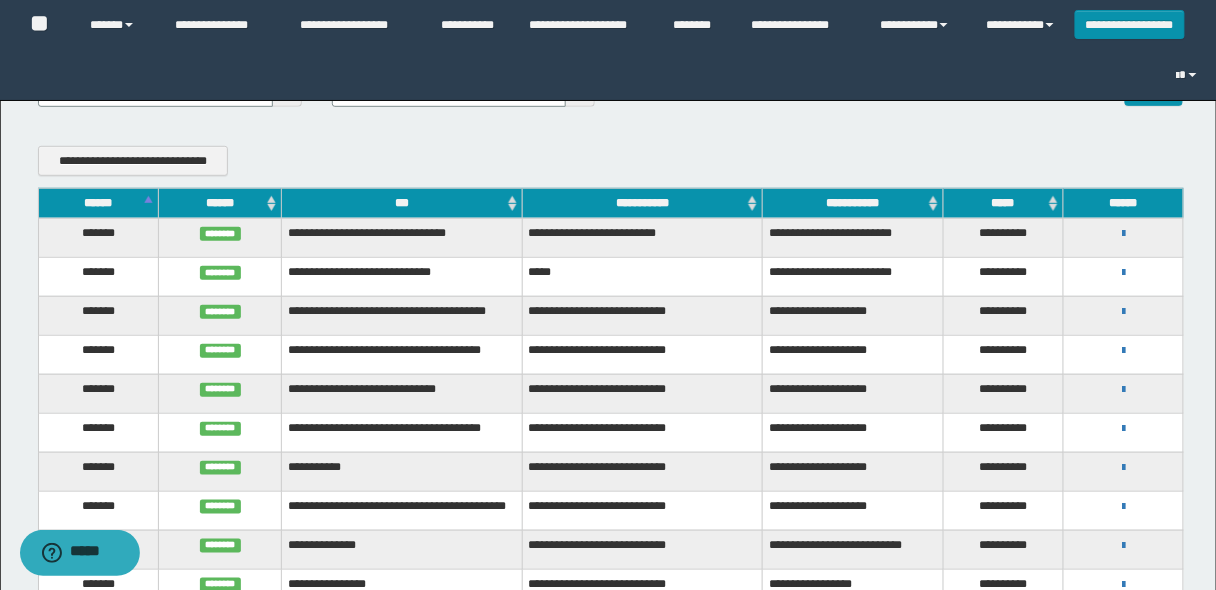 click on "******" at bounding box center (98, 203) 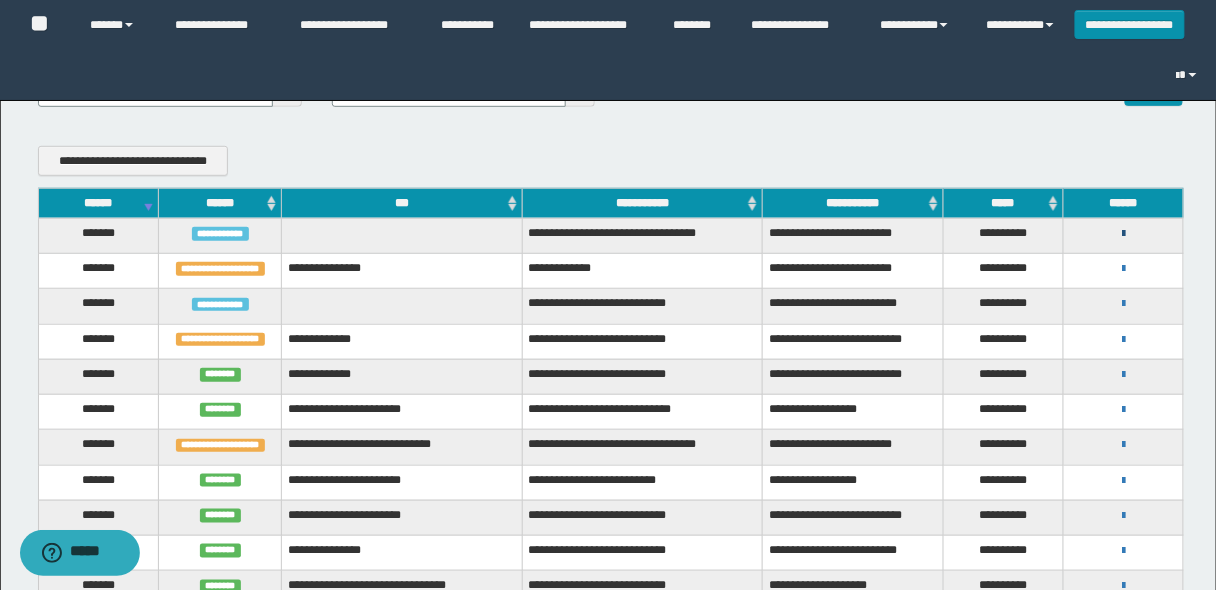 click at bounding box center [1123, 234] 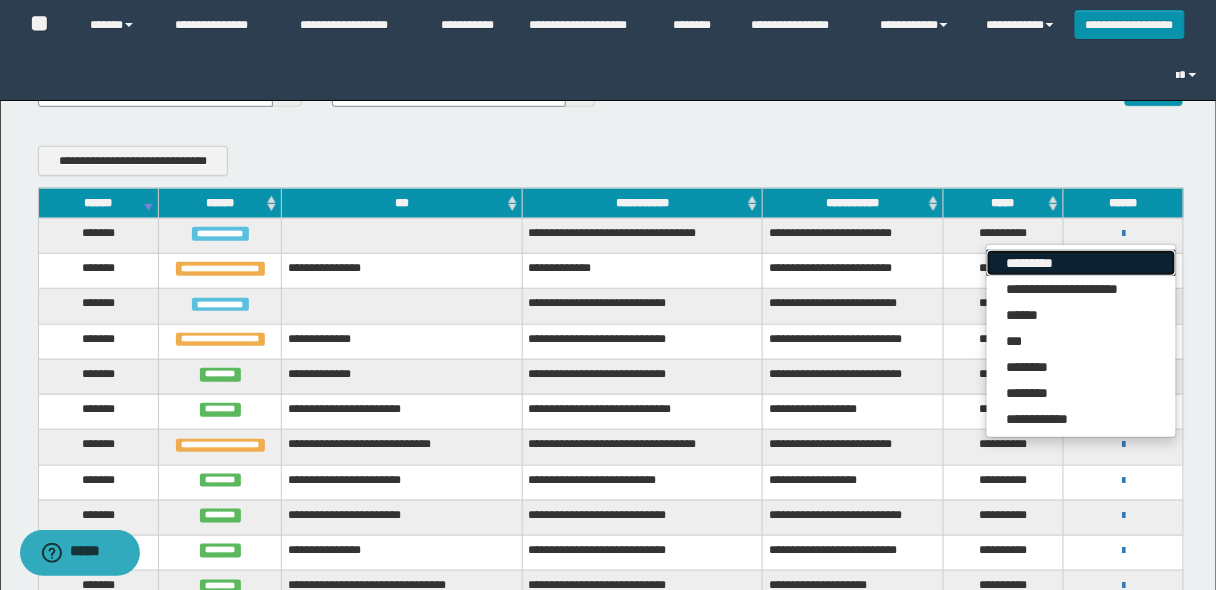 click on "*********" at bounding box center (1081, 263) 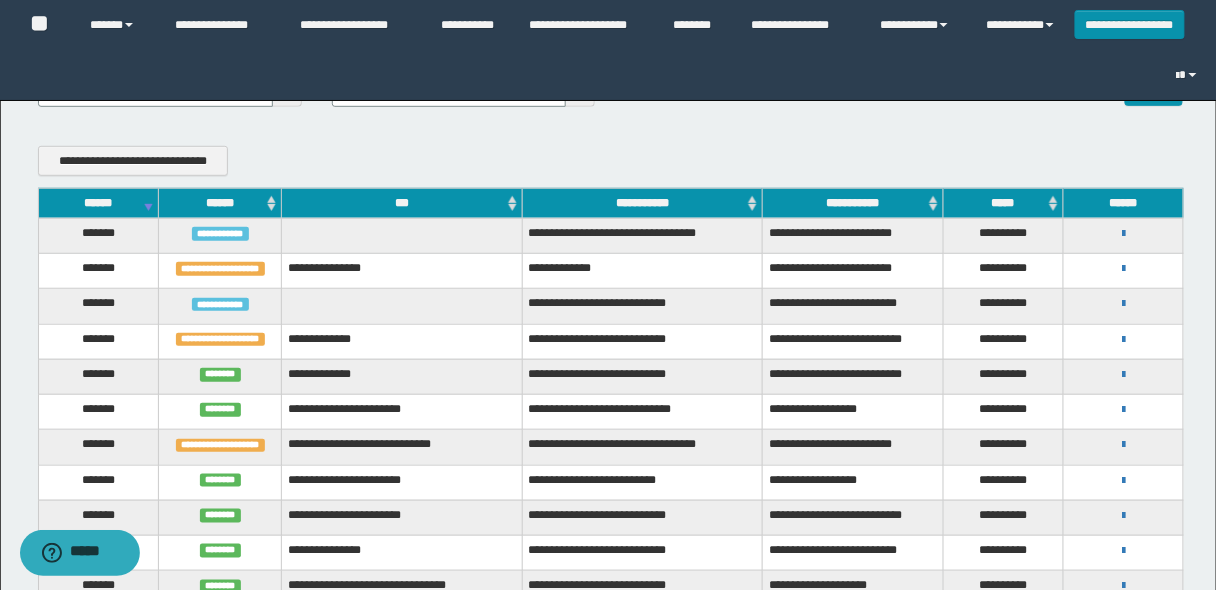 click on "******" at bounding box center (98, 203) 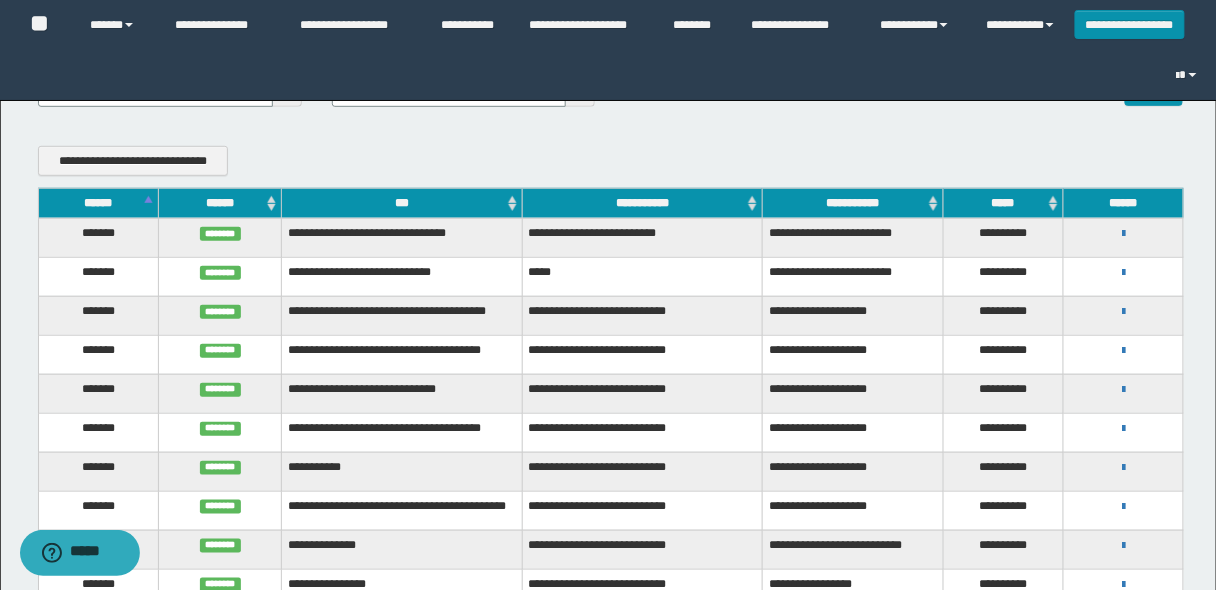 click on "******" at bounding box center [98, 203] 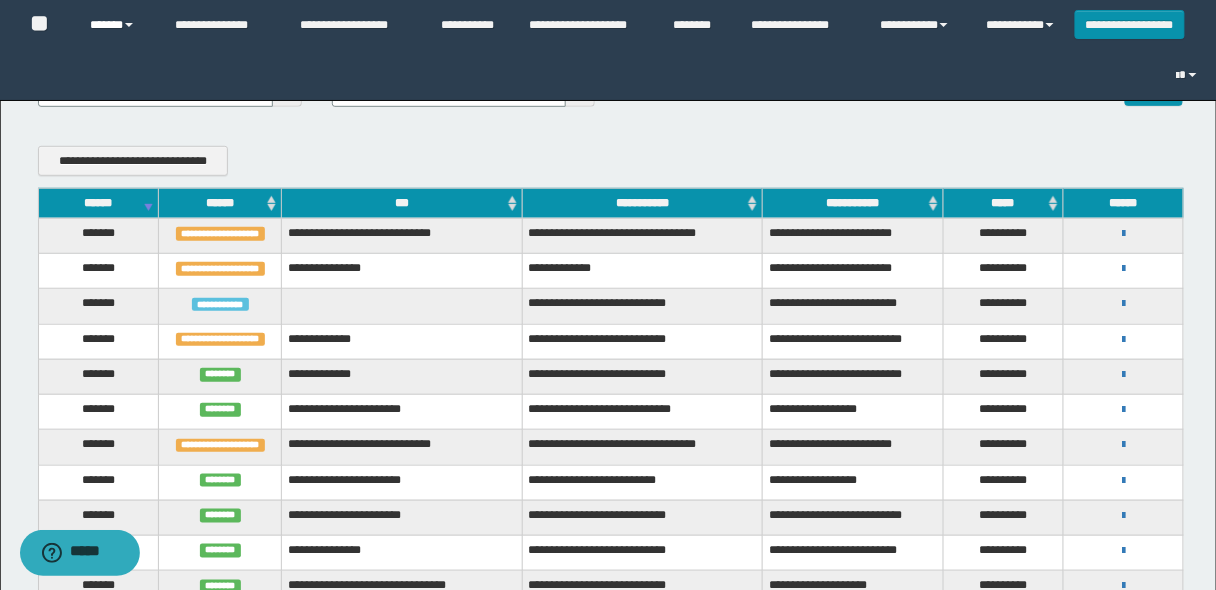 click on "******" at bounding box center [117, 25] 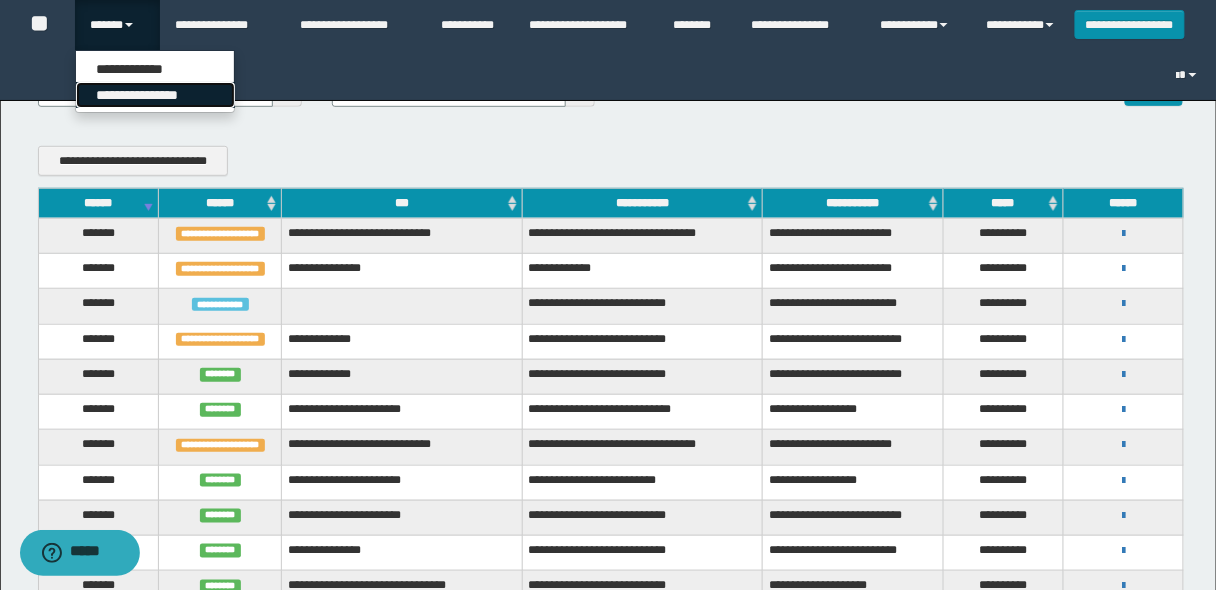 click on "**********" at bounding box center (155, 95) 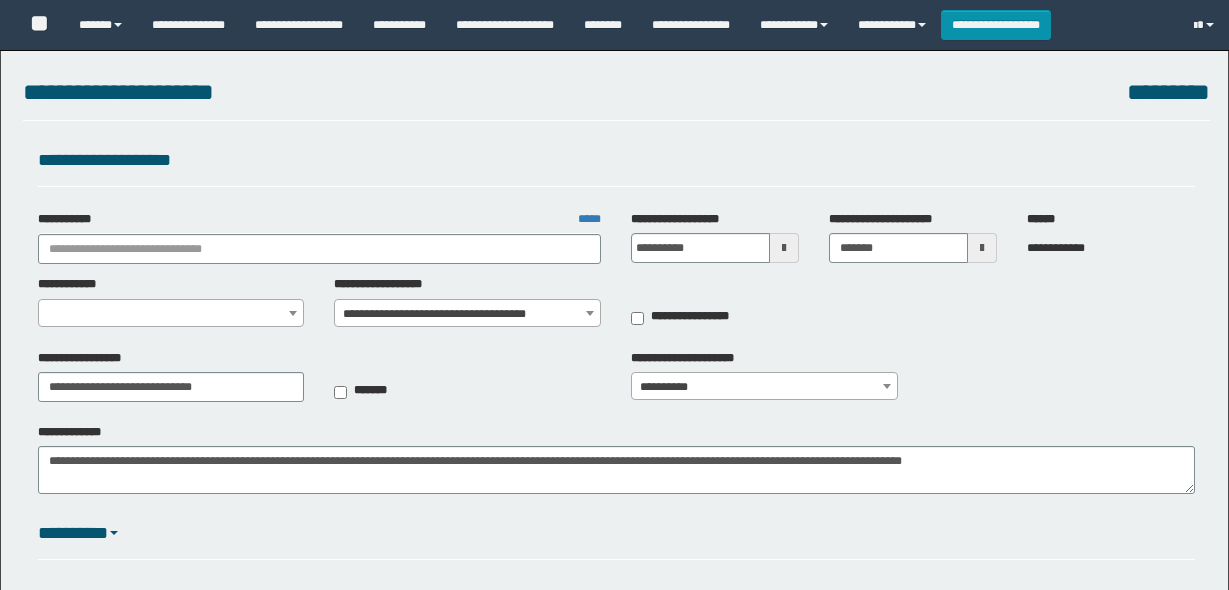select on "***" 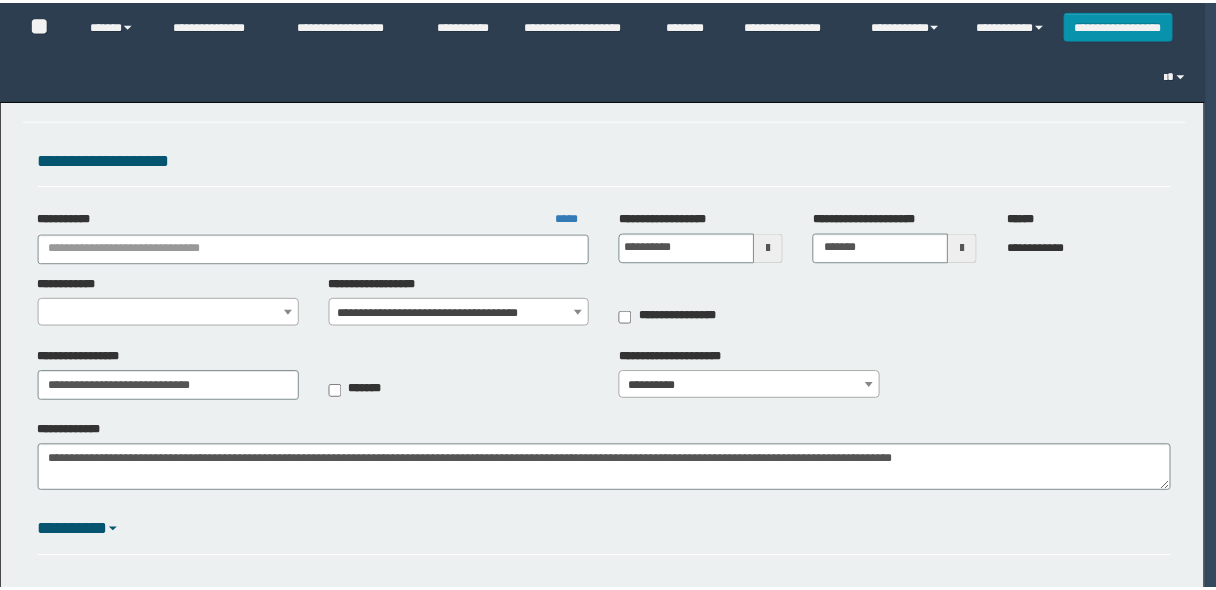 scroll, scrollTop: 0, scrollLeft: 0, axis: both 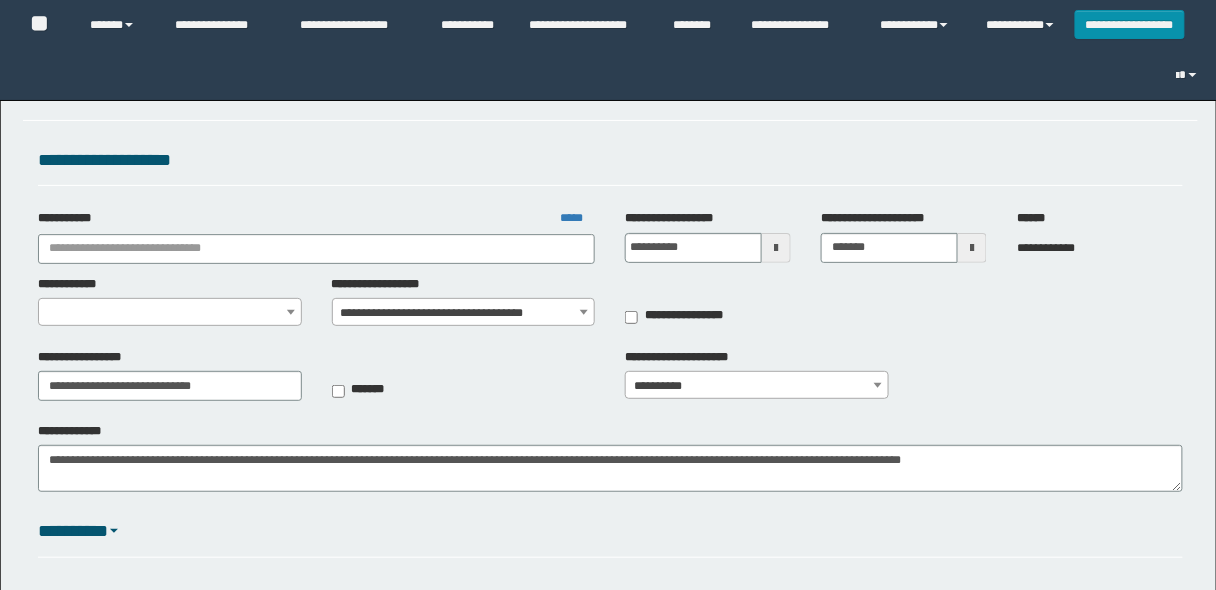 type on "**********" 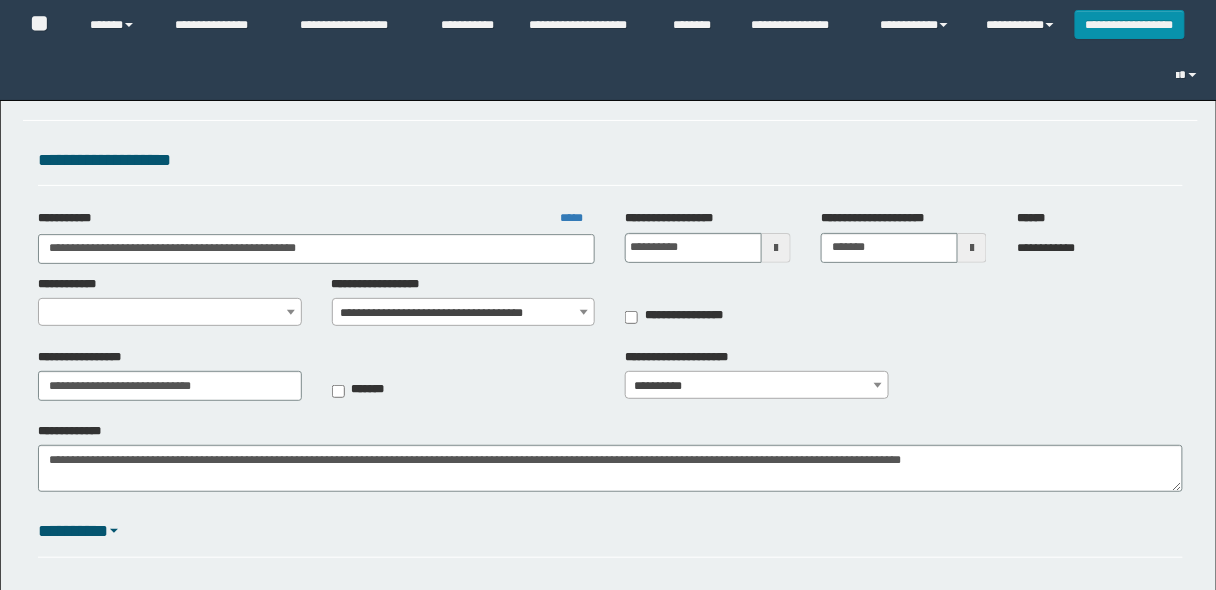 select on "**" 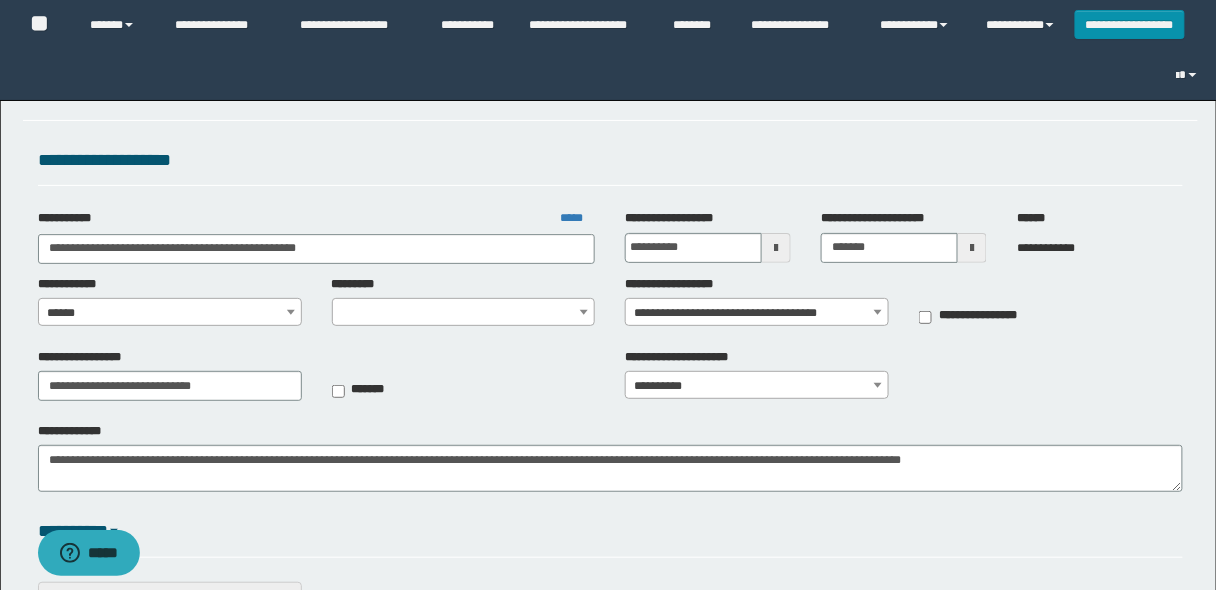 scroll, scrollTop: 0, scrollLeft: 0, axis: both 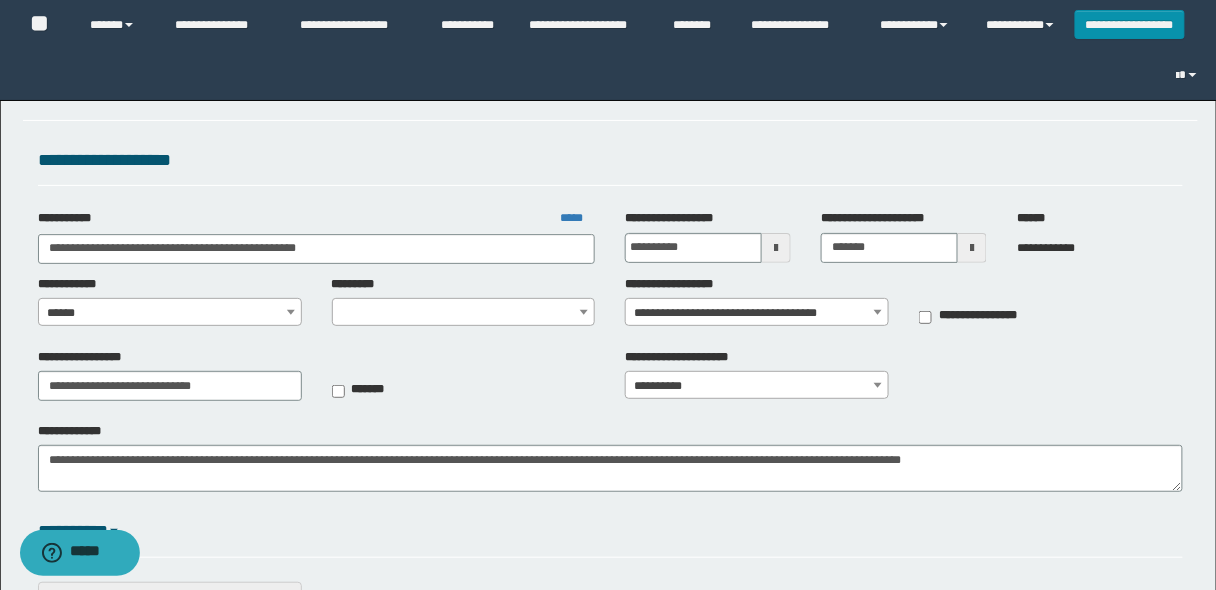 select on "****" 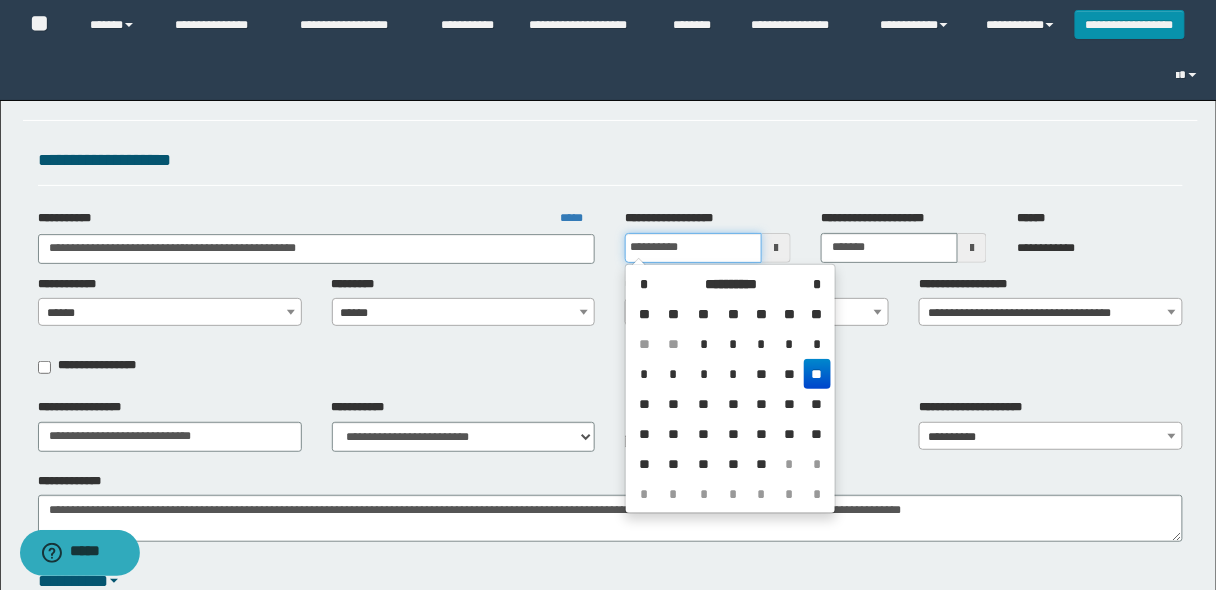 click on "**********" at bounding box center [693, 248] 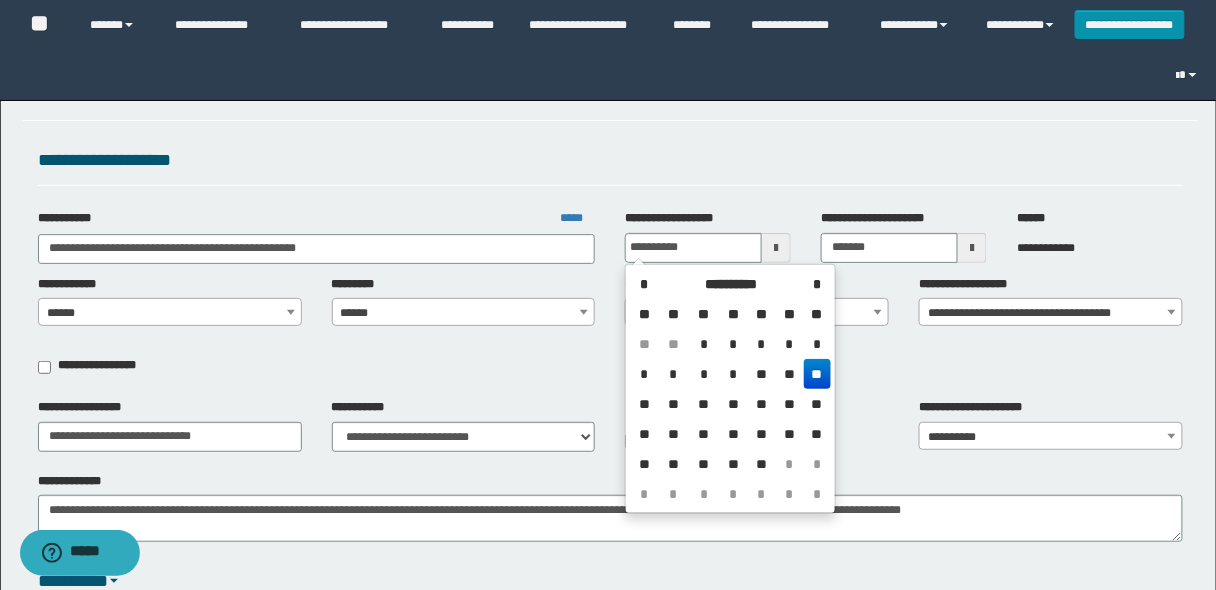 type on "**********" 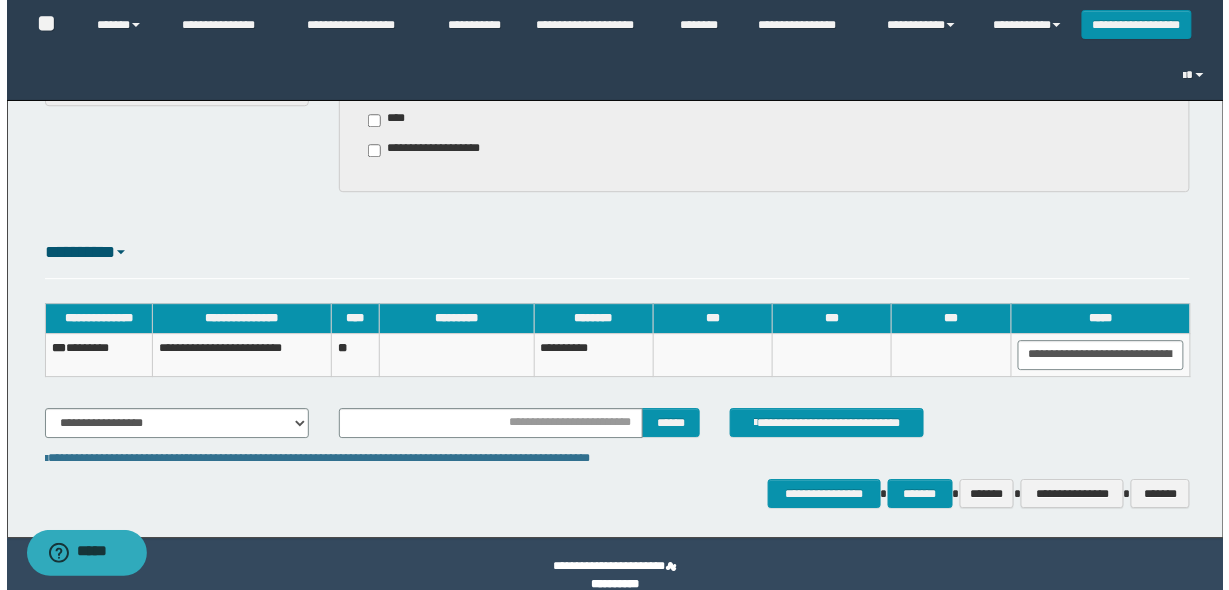 scroll, scrollTop: 1342, scrollLeft: 0, axis: vertical 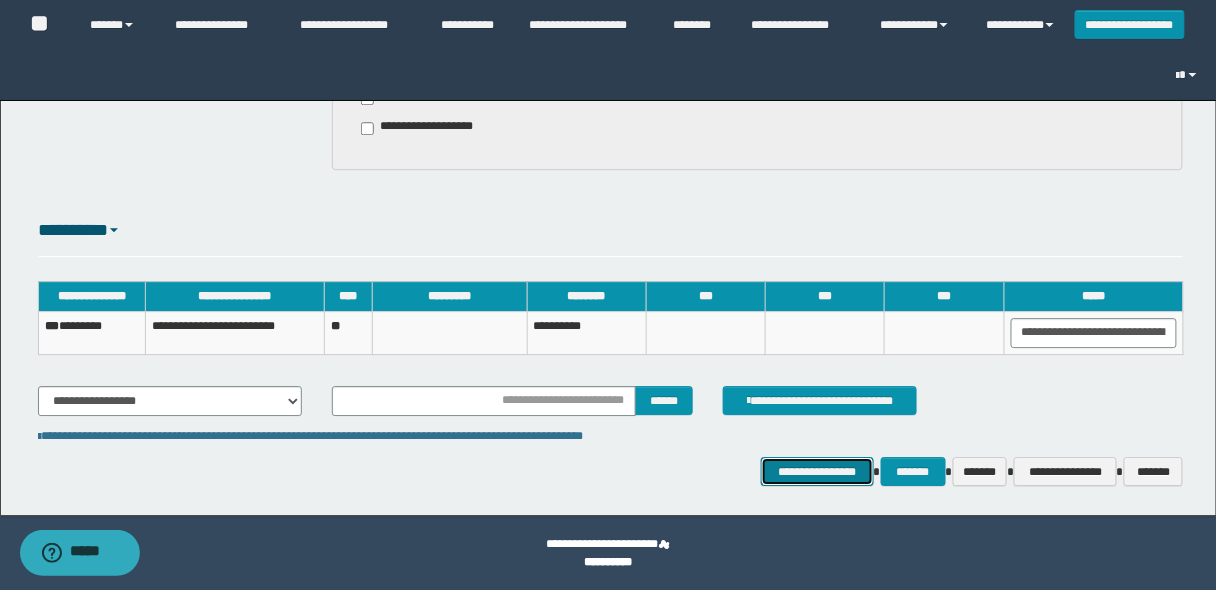 click on "**********" at bounding box center [817, 471] 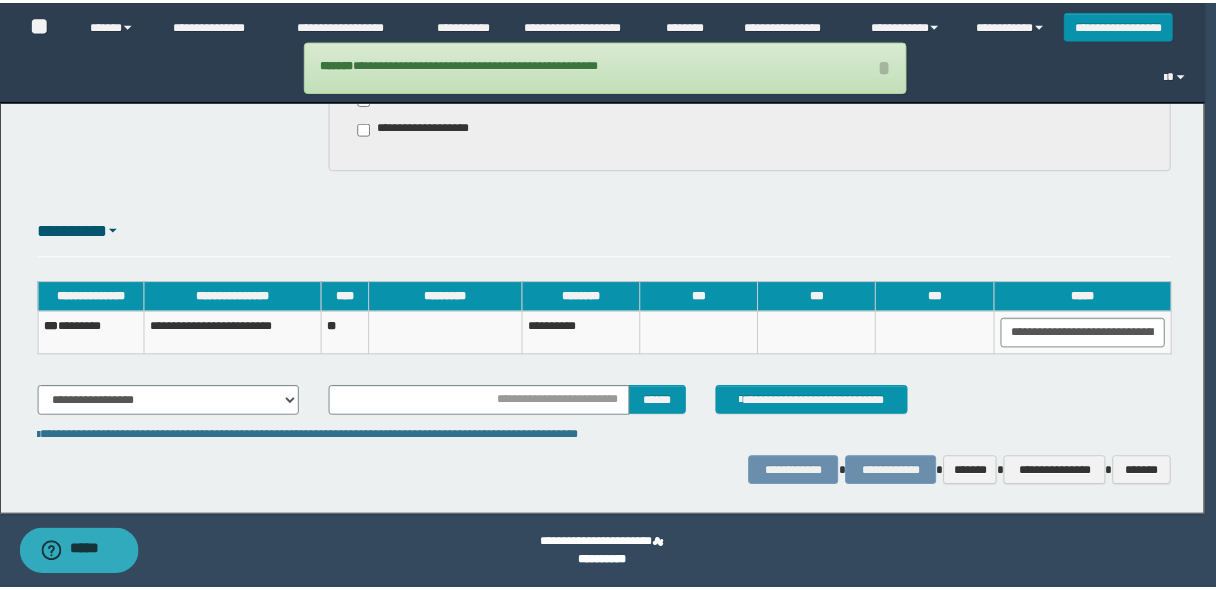 scroll, scrollTop: 1245, scrollLeft: 0, axis: vertical 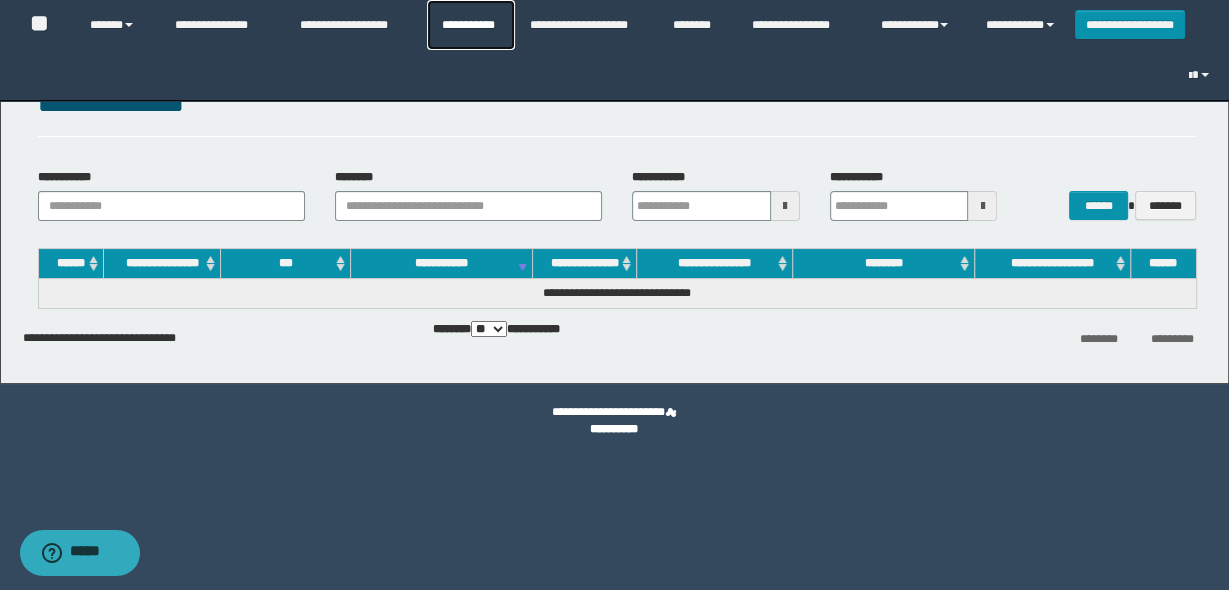 click on "**********" at bounding box center [471, 25] 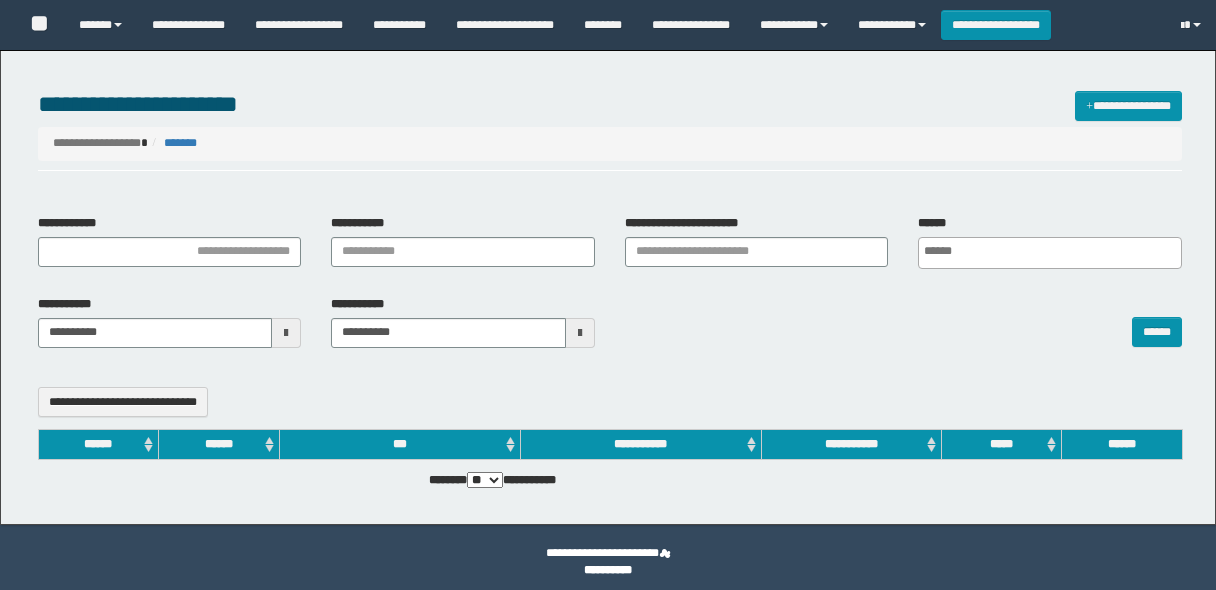 select 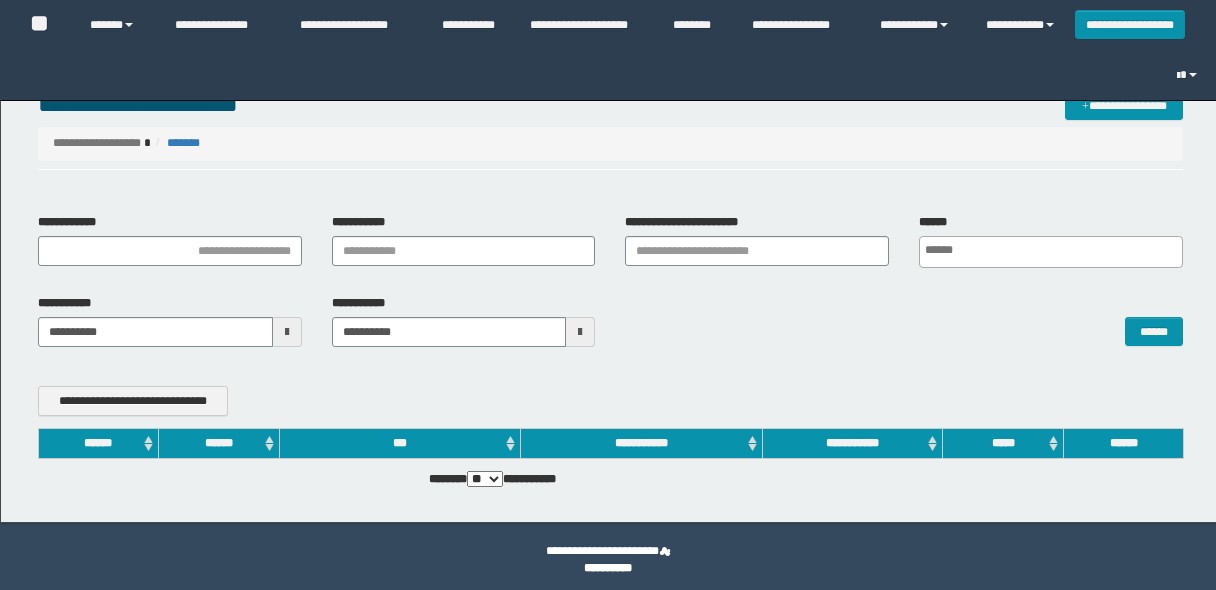 scroll, scrollTop: 0, scrollLeft: 0, axis: both 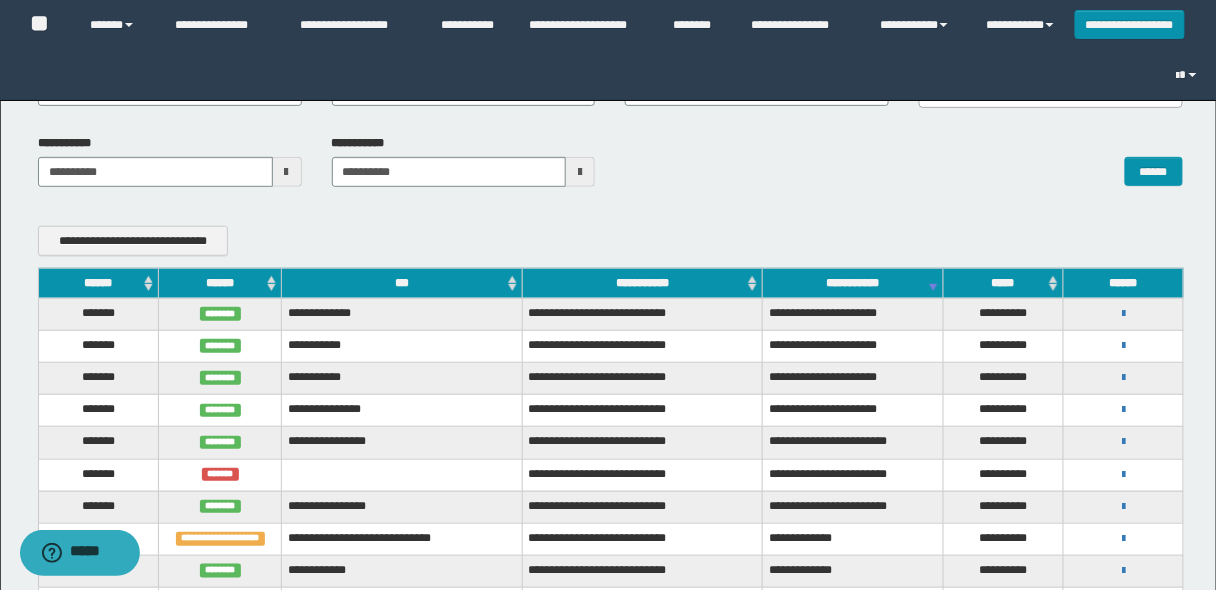 click on "******" at bounding box center (98, 283) 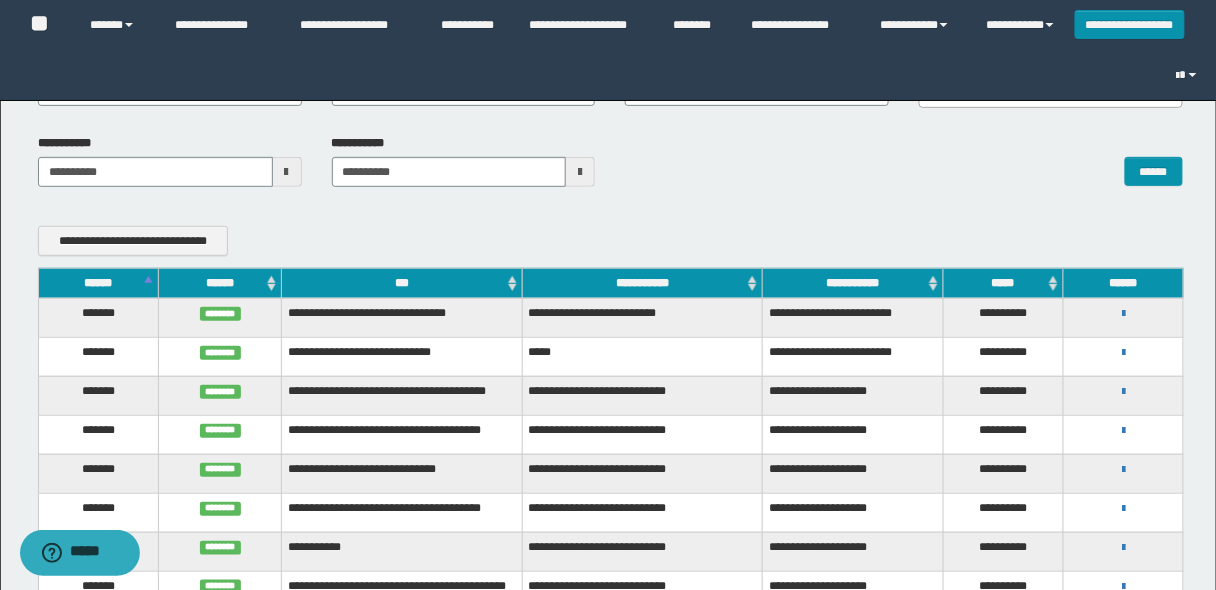 click on "******" at bounding box center [98, 283] 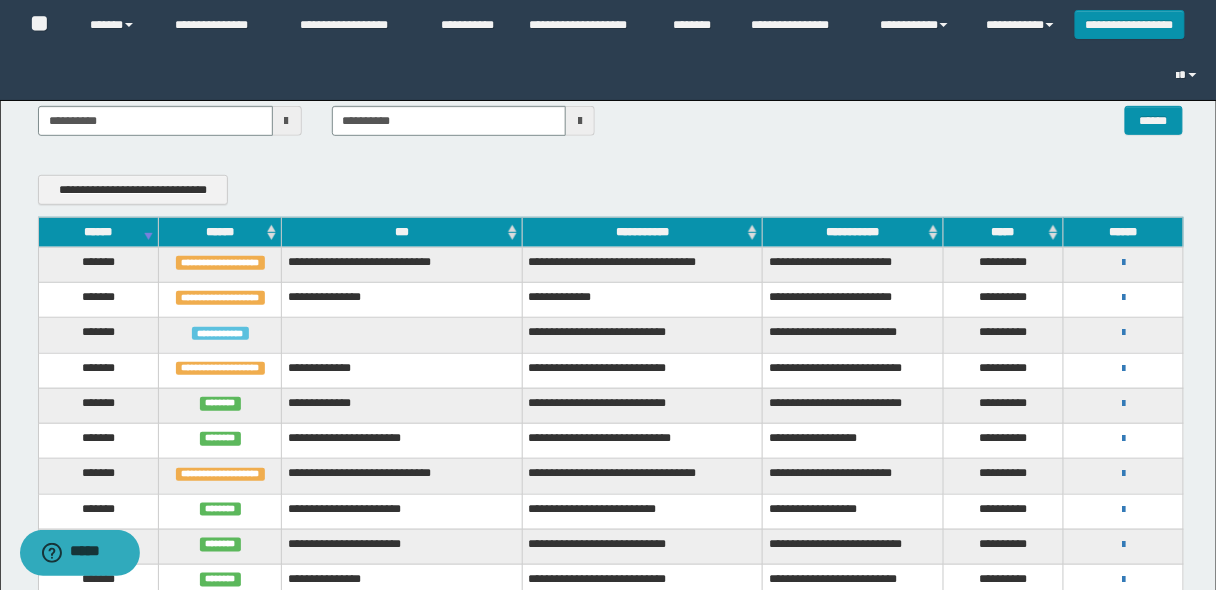 scroll, scrollTop: 240, scrollLeft: 0, axis: vertical 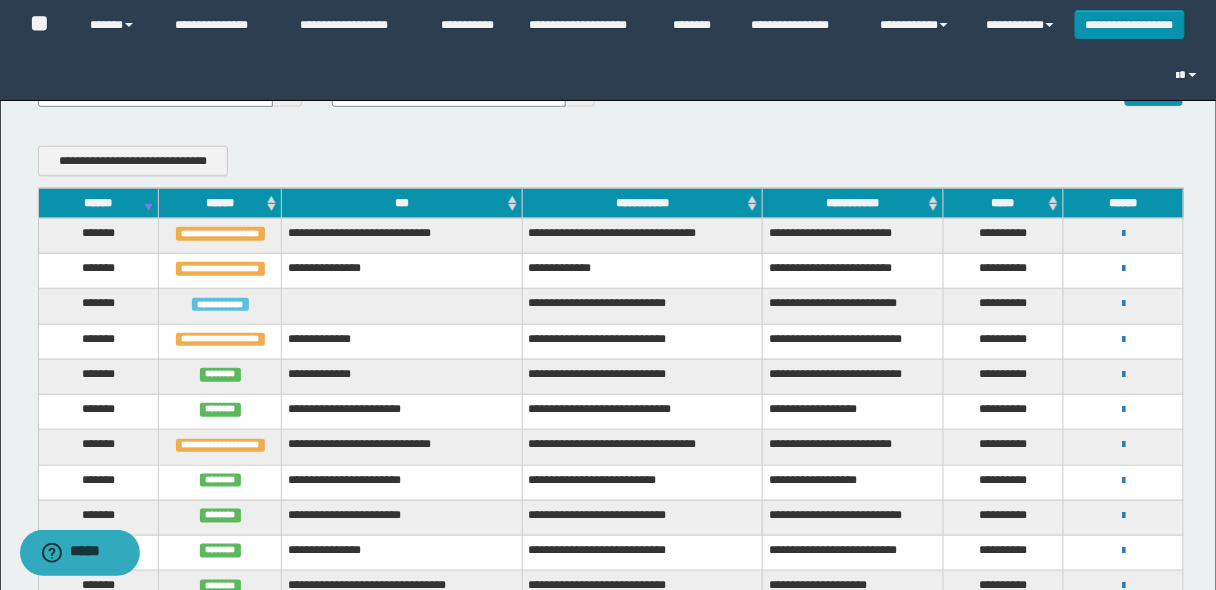 click on "******" at bounding box center (98, 203) 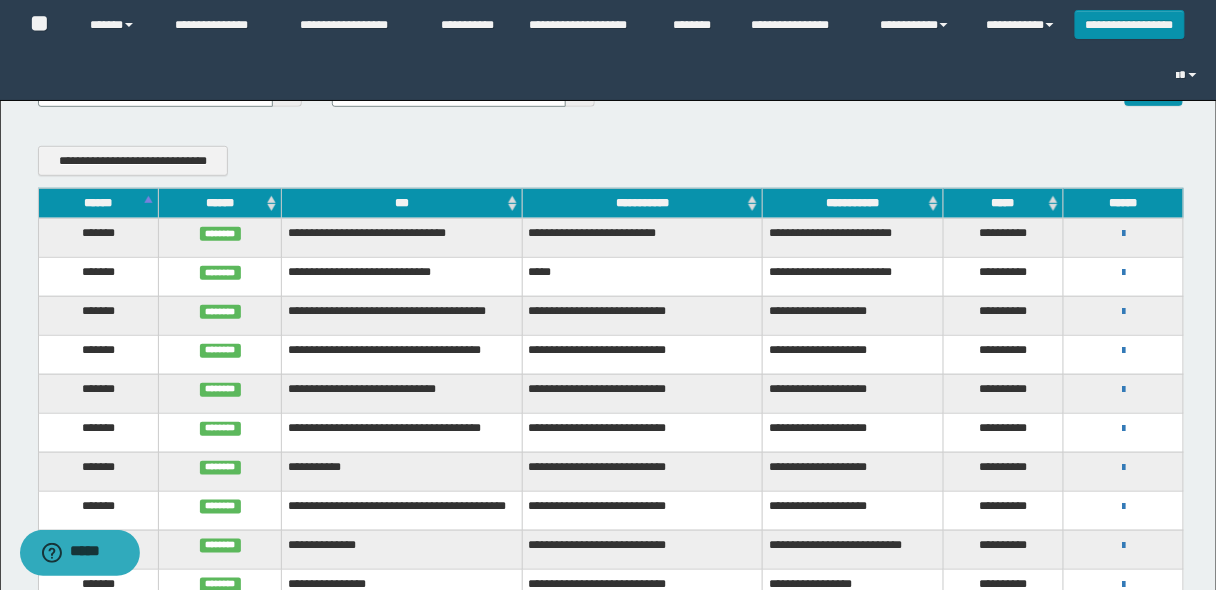 click on "******" at bounding box center [98, 203] 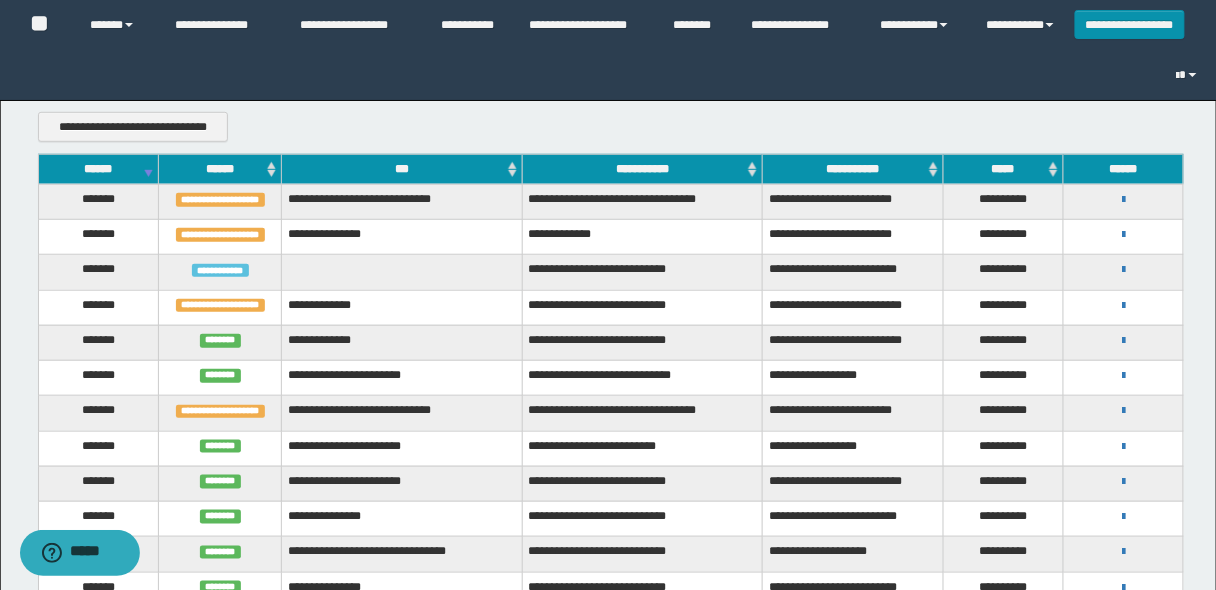 scroll, scrollTop: 181, scrollLeft: 0, axis: vertical 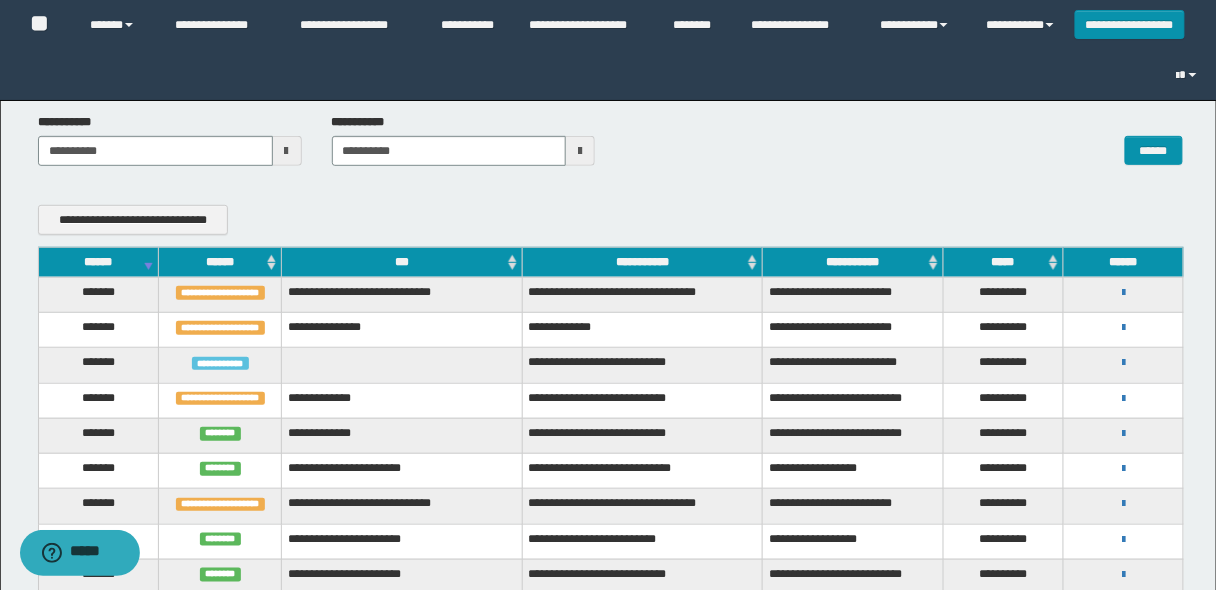 click on "******" at bounding box center [98, 262] 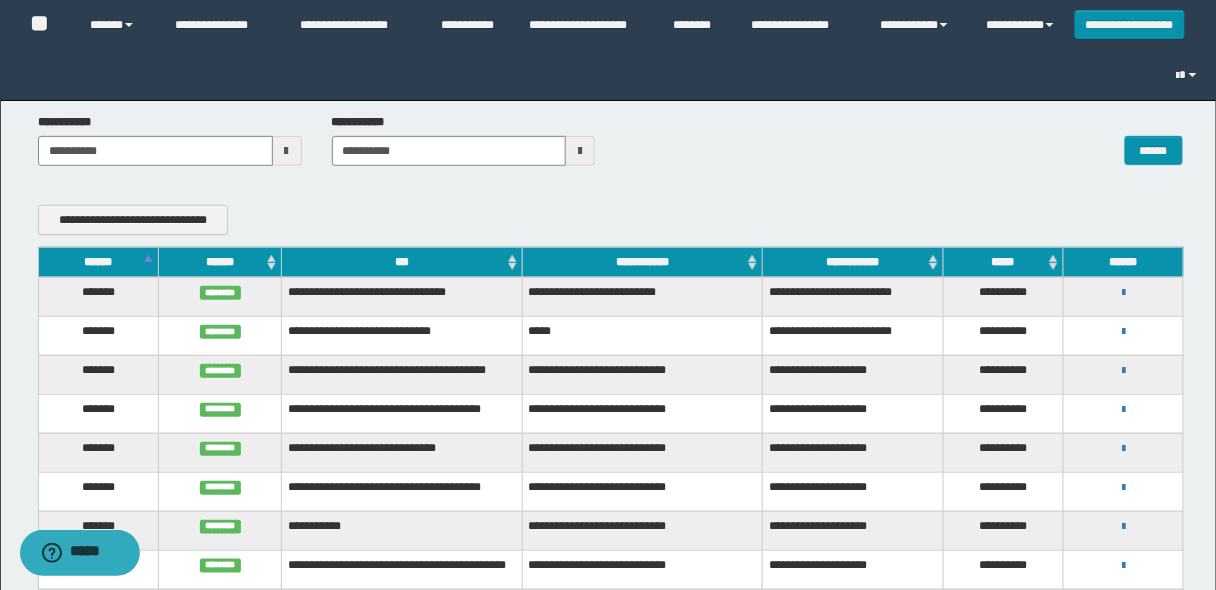 click on "******" at bounding box center (98, 262) 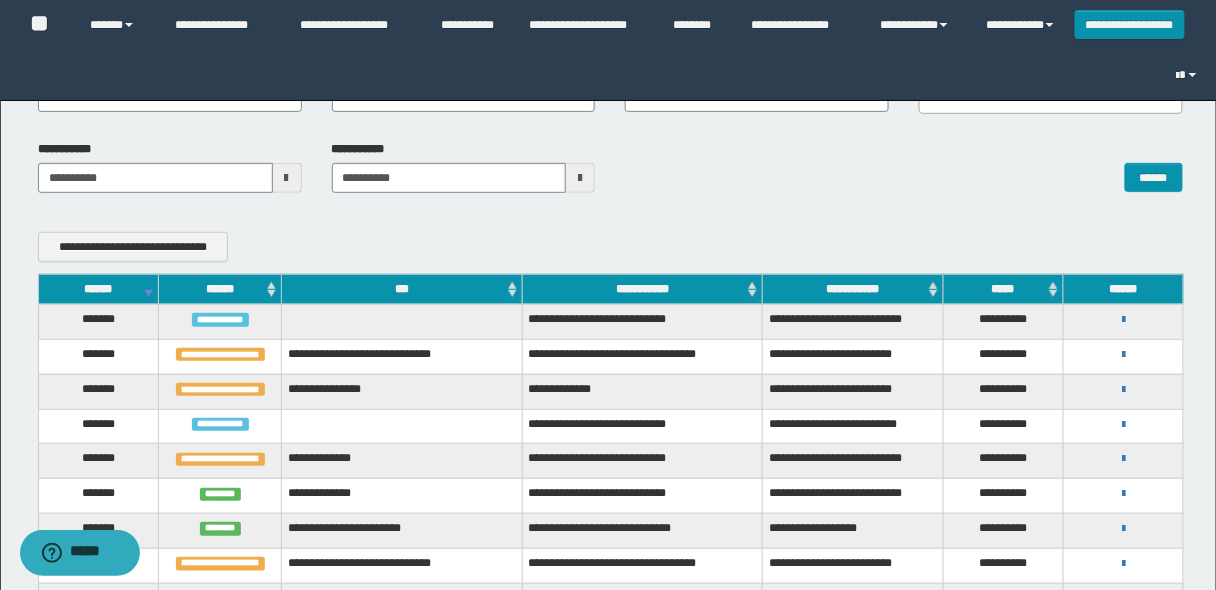 scroll, scrollTop: 261, scrollLeft: 0, axis: vertical 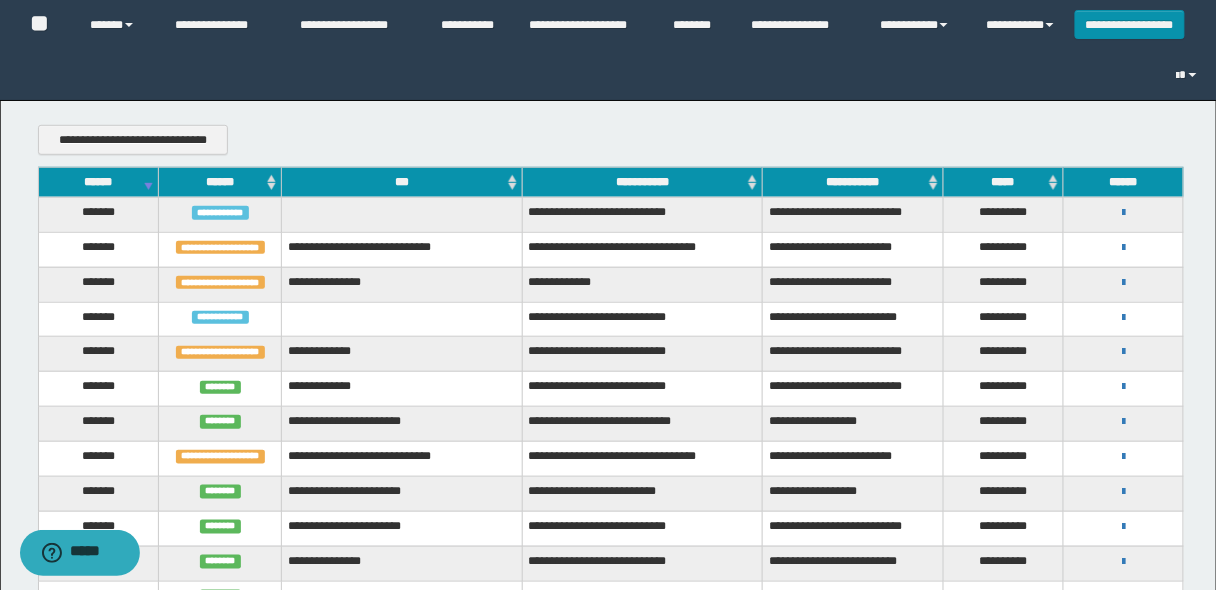 click on "******" at bounding box center (98, 182) 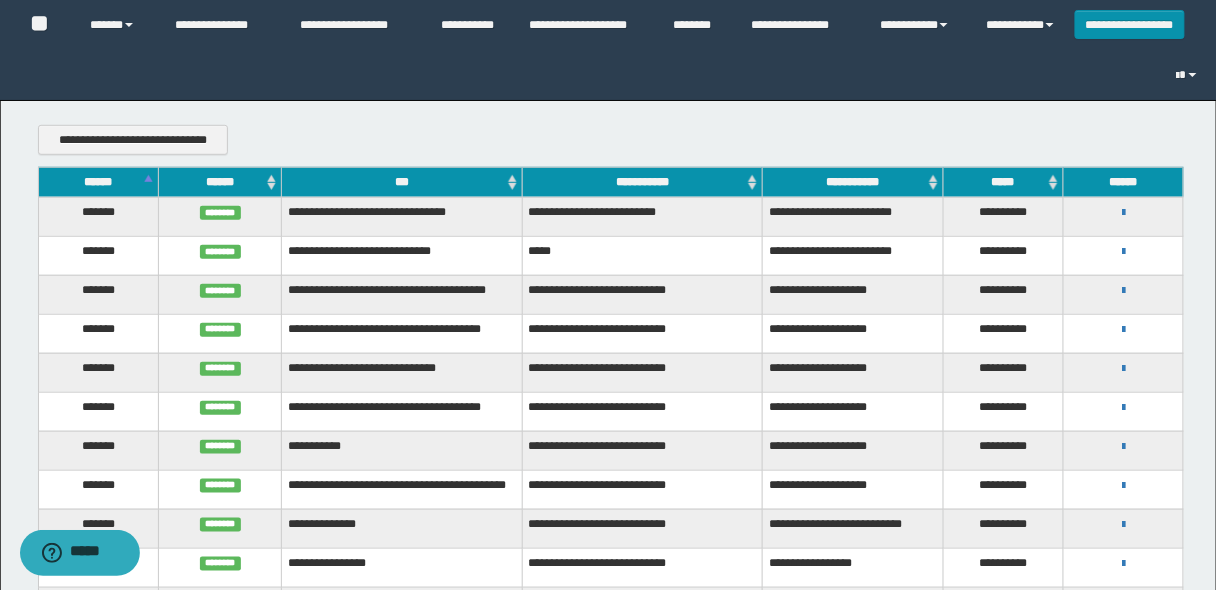 click on "******" at bounding box center (98, 182) 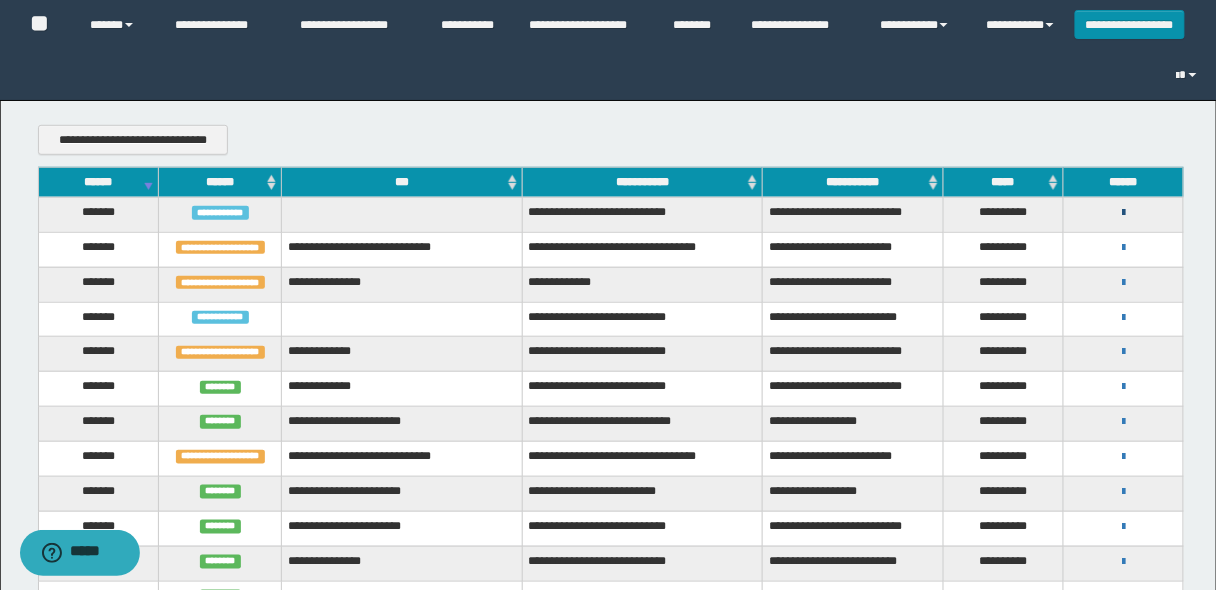 click at bounding box center (1123, 213) 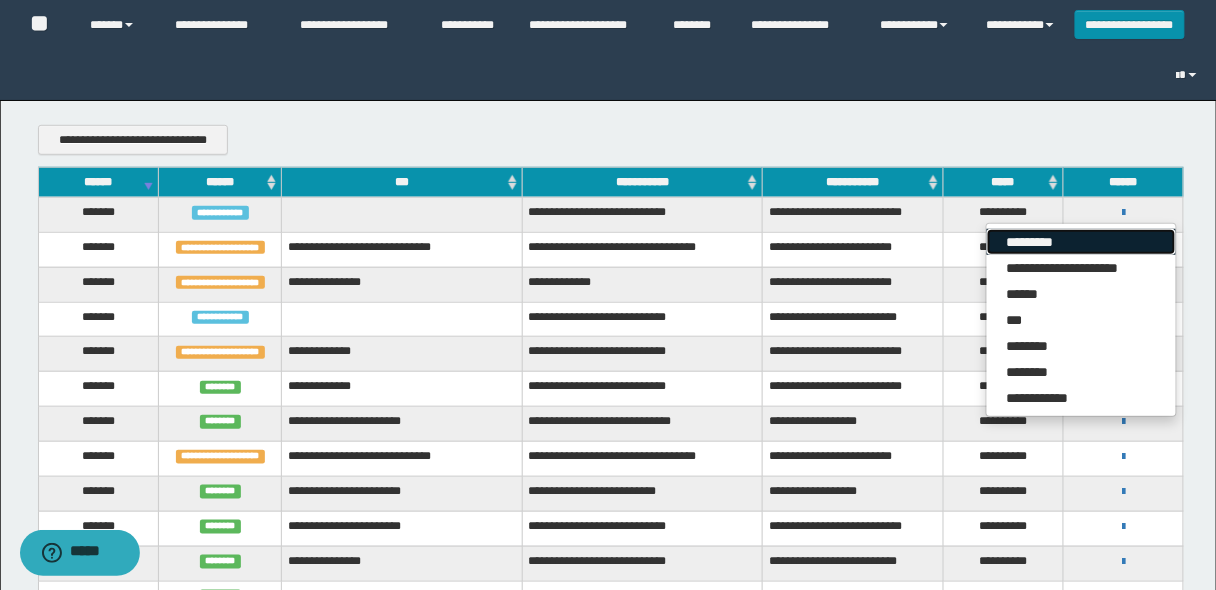 click on "*********" at bounding box center [1081, 242] 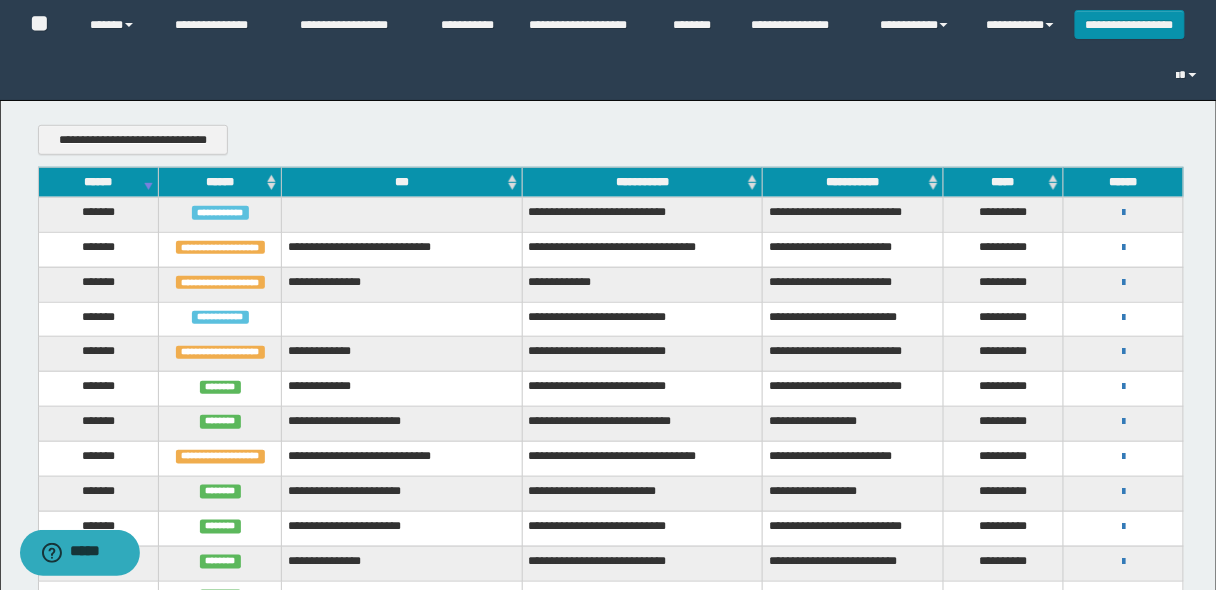 click on "******" at bounding box center (98, 182) 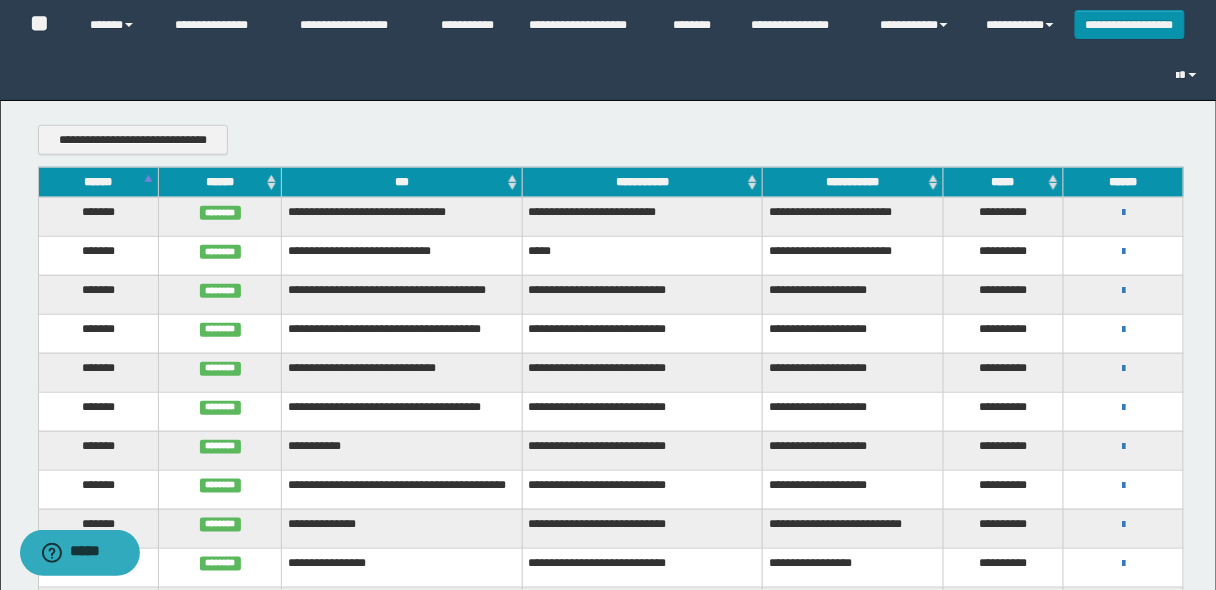 click on "******" at bounding box center [98, 182] 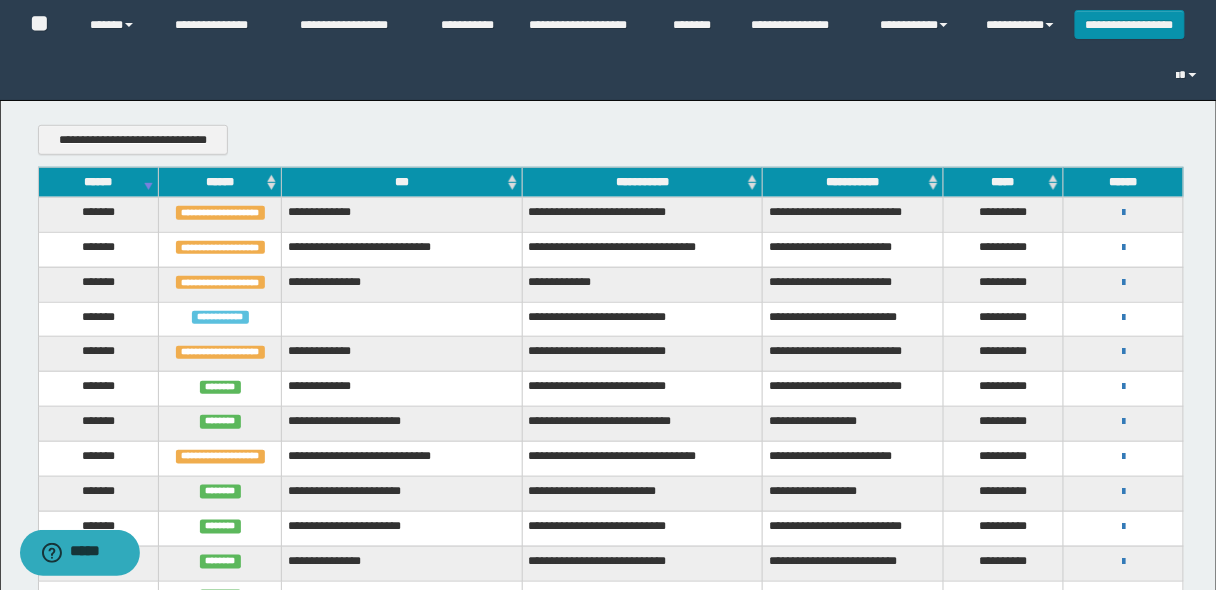click on "******" at bounding box center [98, 182] 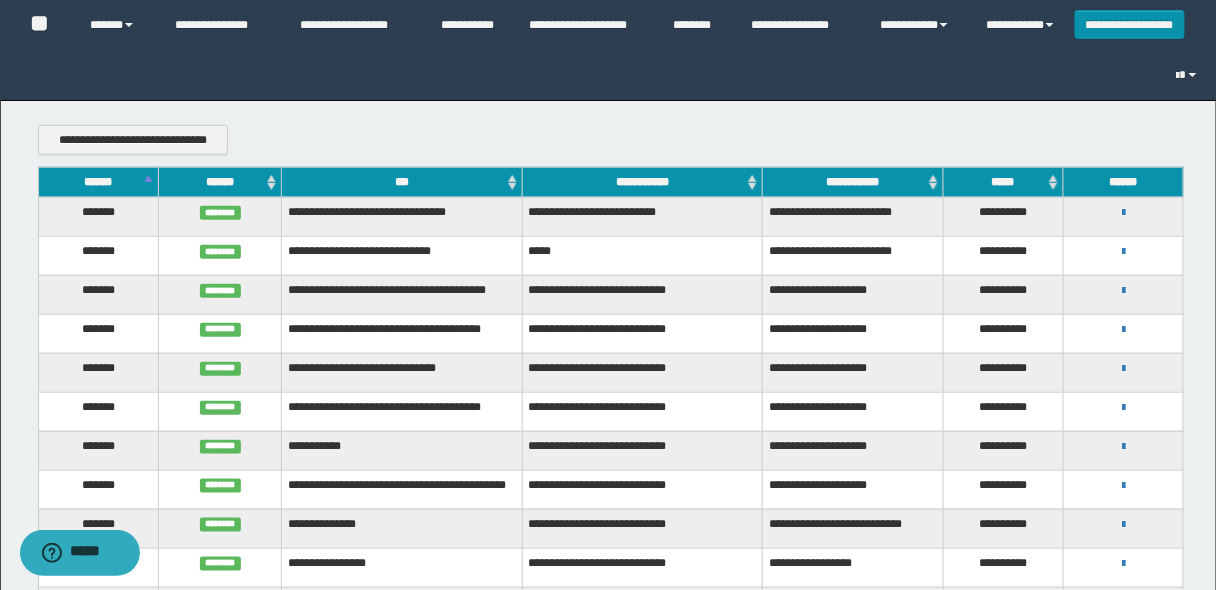 click on "******" at bounding box center [98, 182] 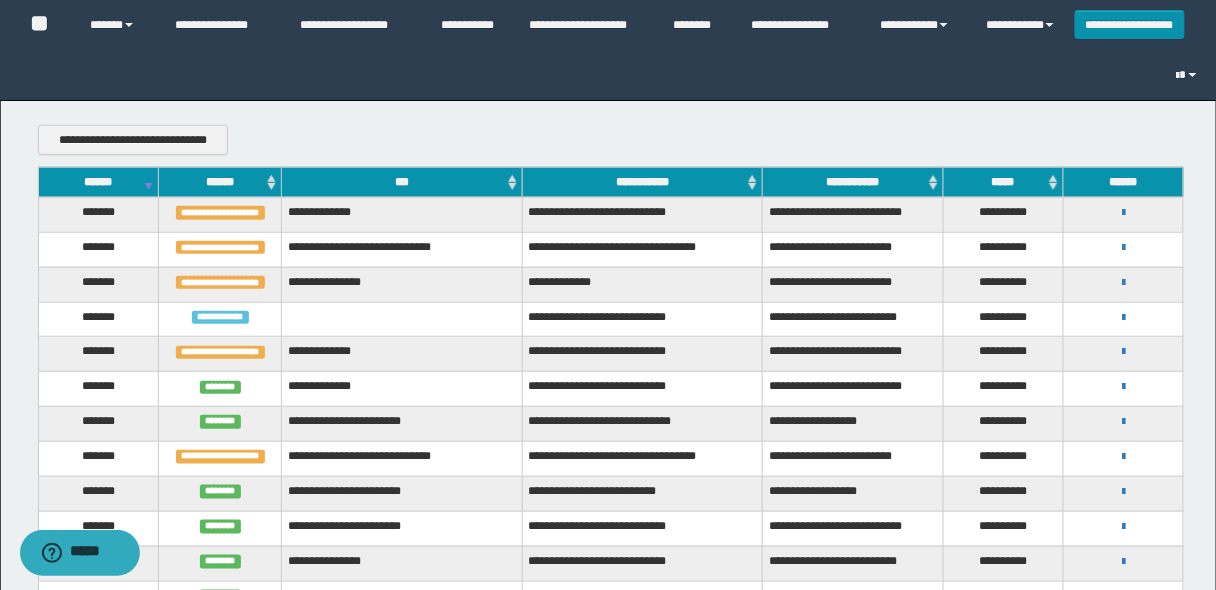 click on "******" at bounding box center [98, 182] 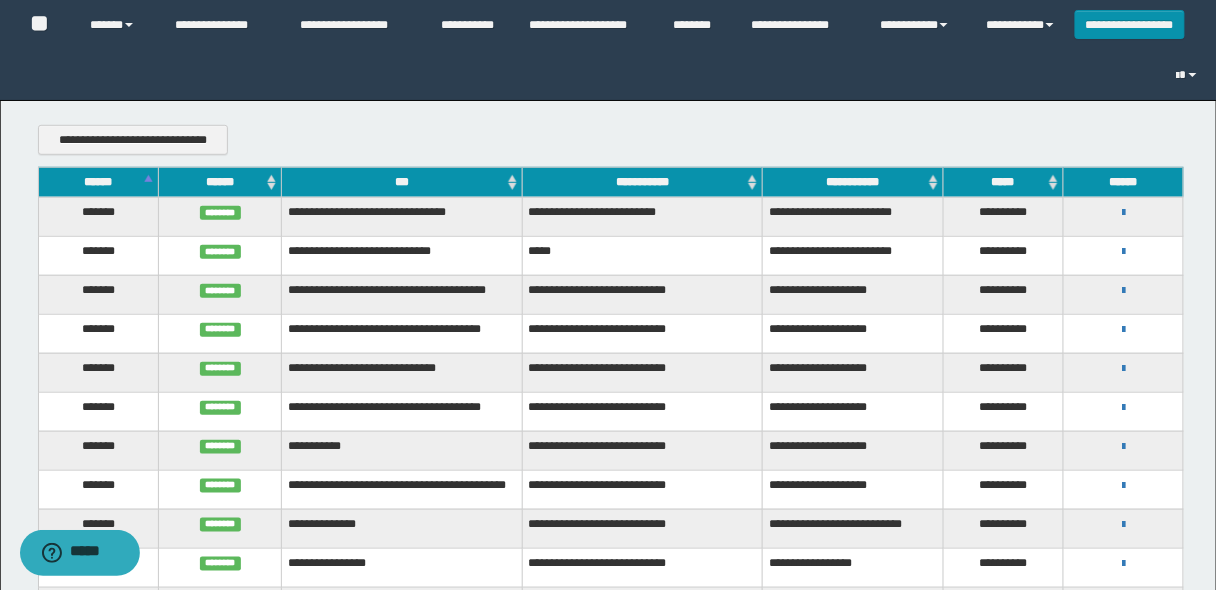 click on "******" at bounding box center (98, 182) 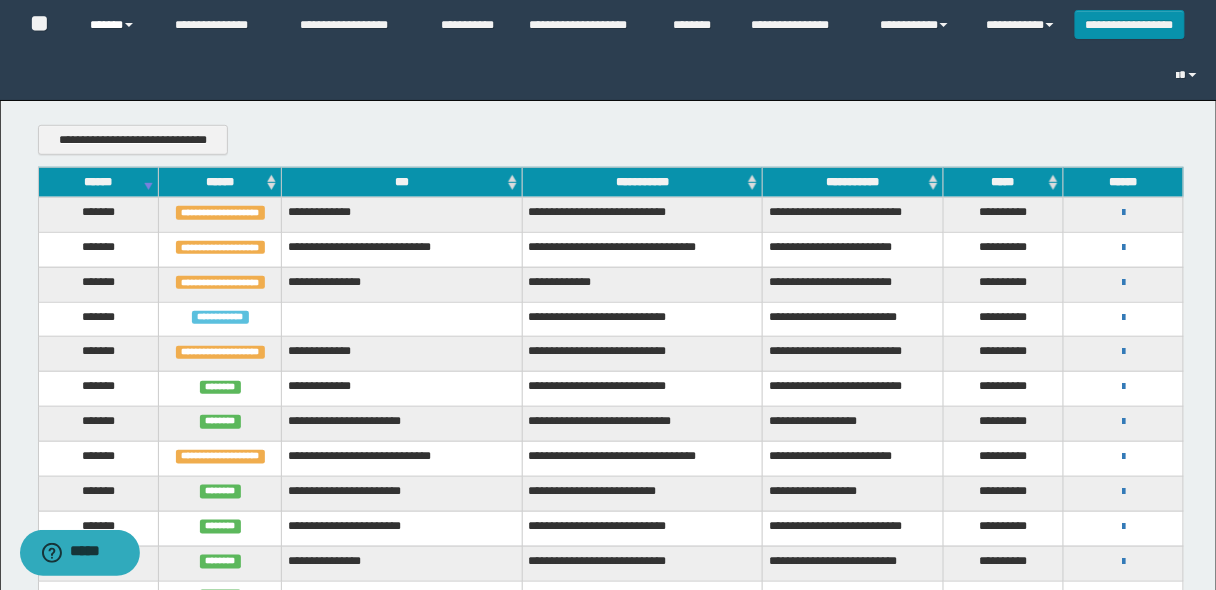 click on "******" at bounding box center [117, 25] 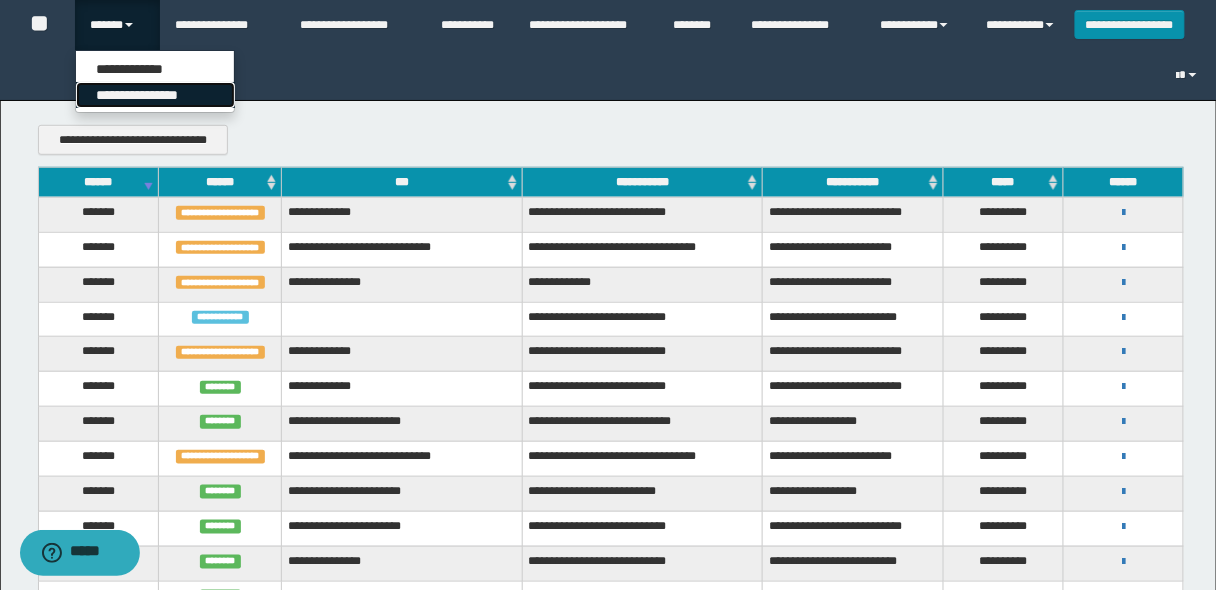 click on "**********" at bounding box center (155, 95) 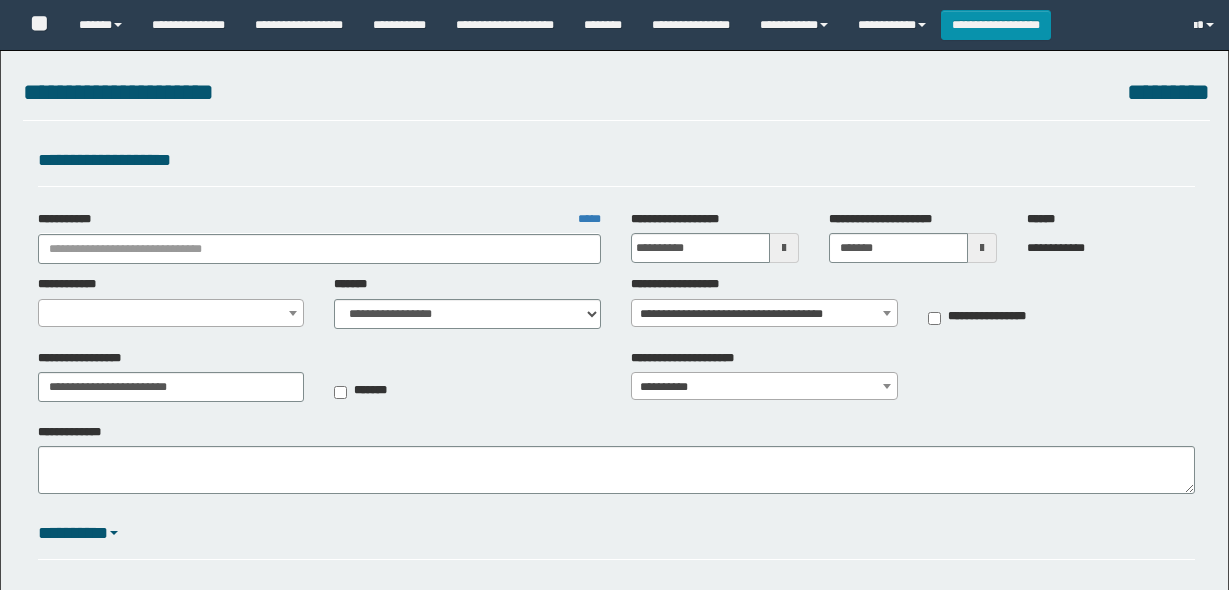 select on "*" 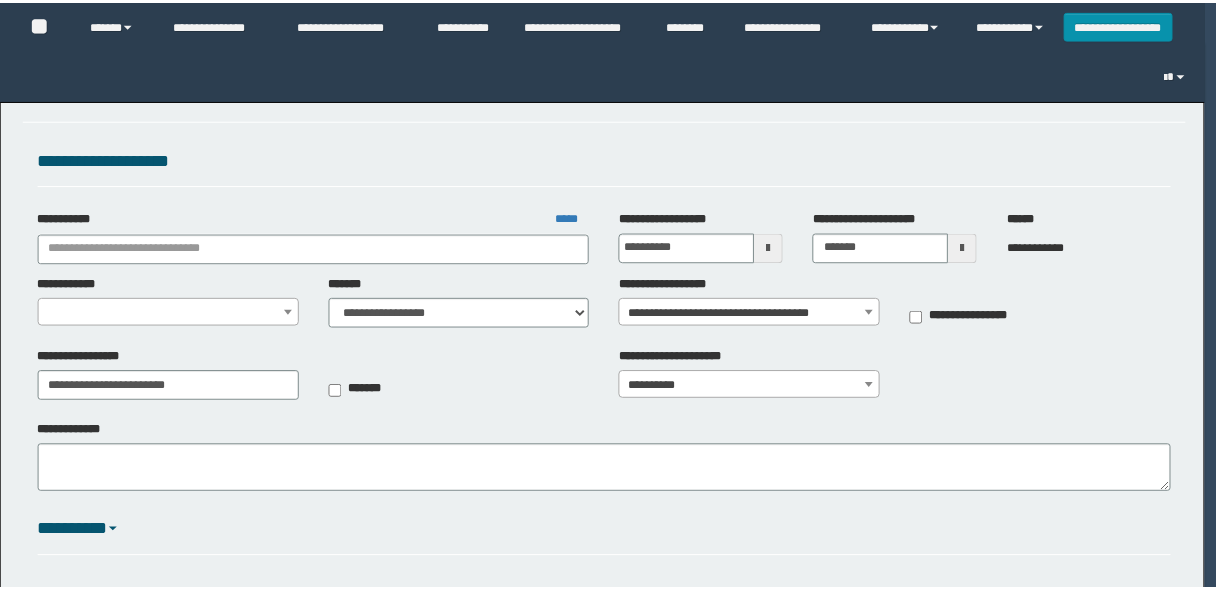 scroll, scrollTop: 0, scrollLeft: 0, axis: both 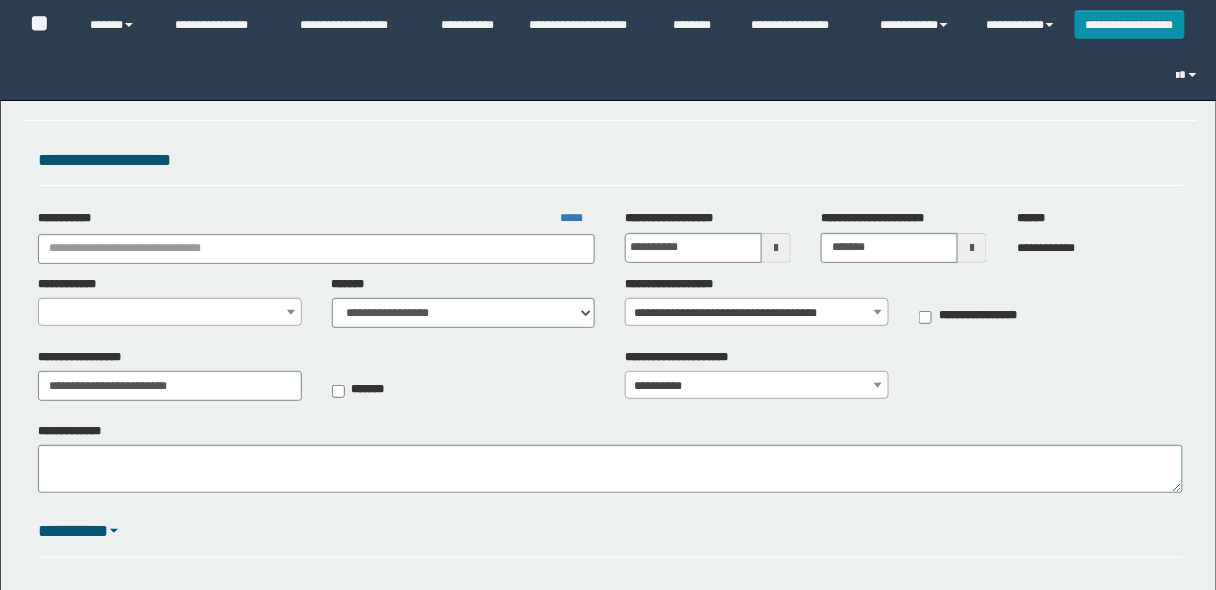 type on "**********" 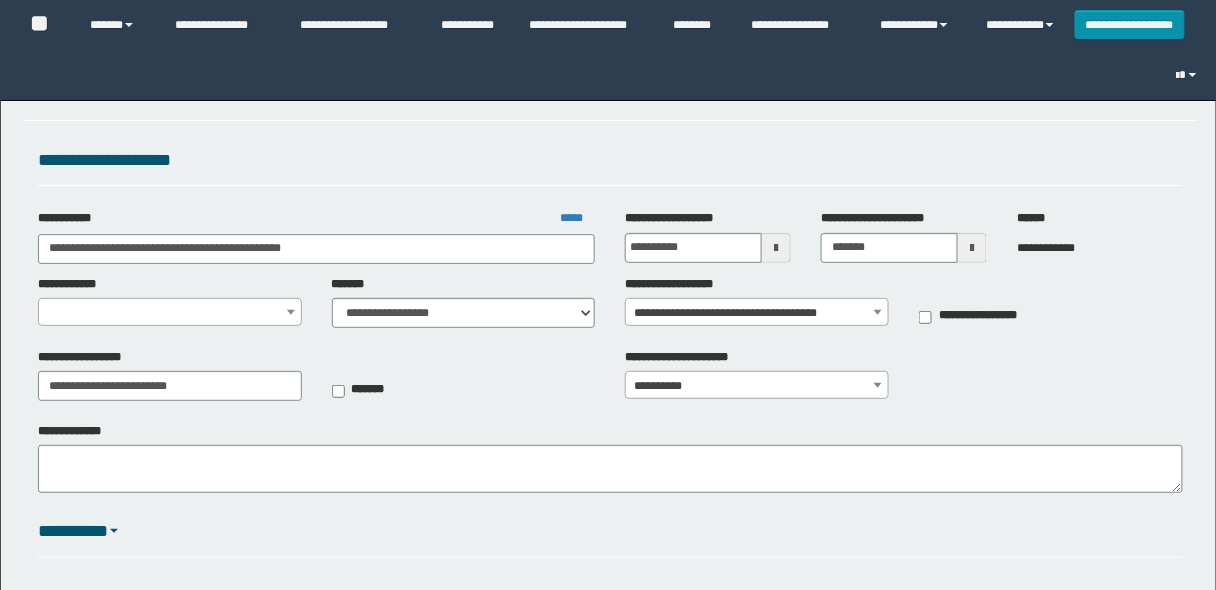 select on "*" 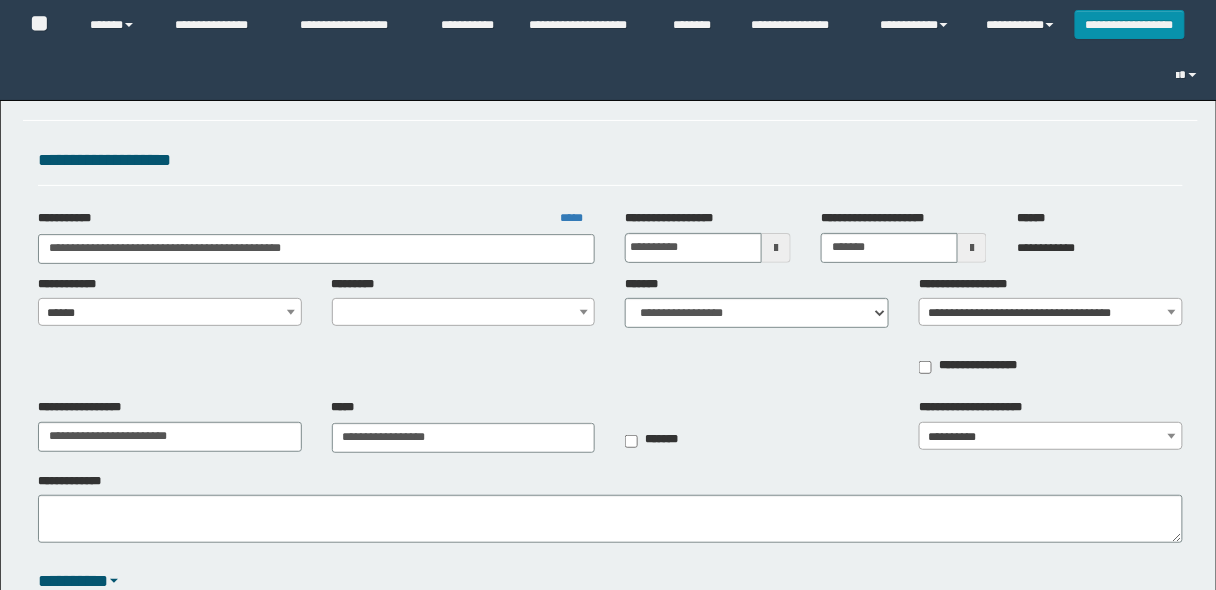 select on "****" 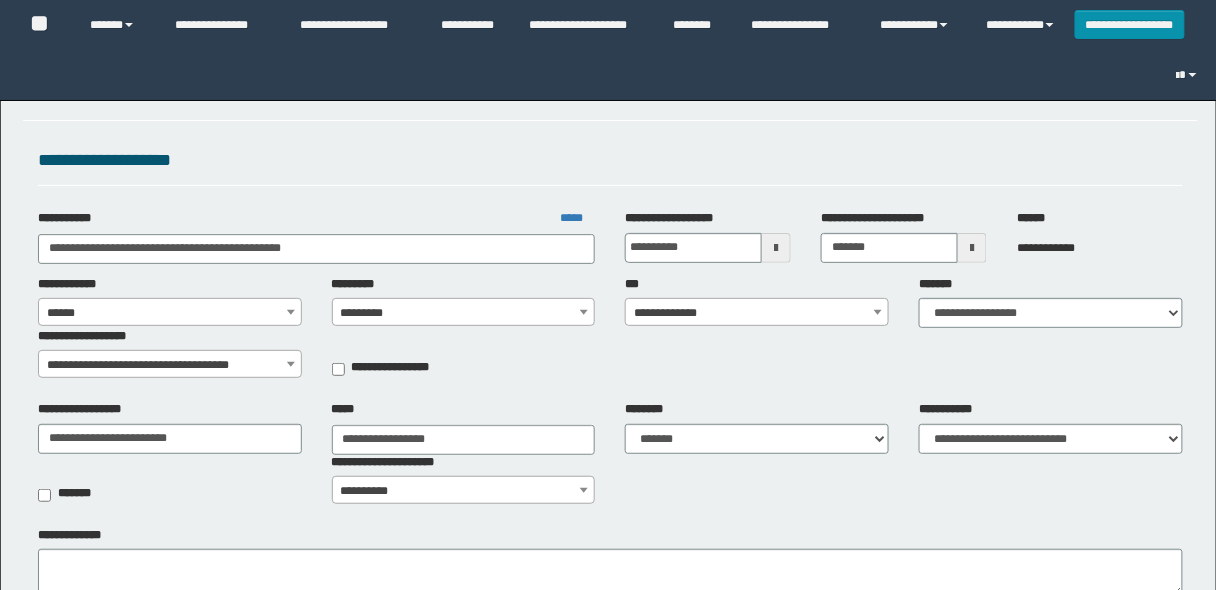 scroll, scrollTop: 0, scrollLeft: 0, axis: both 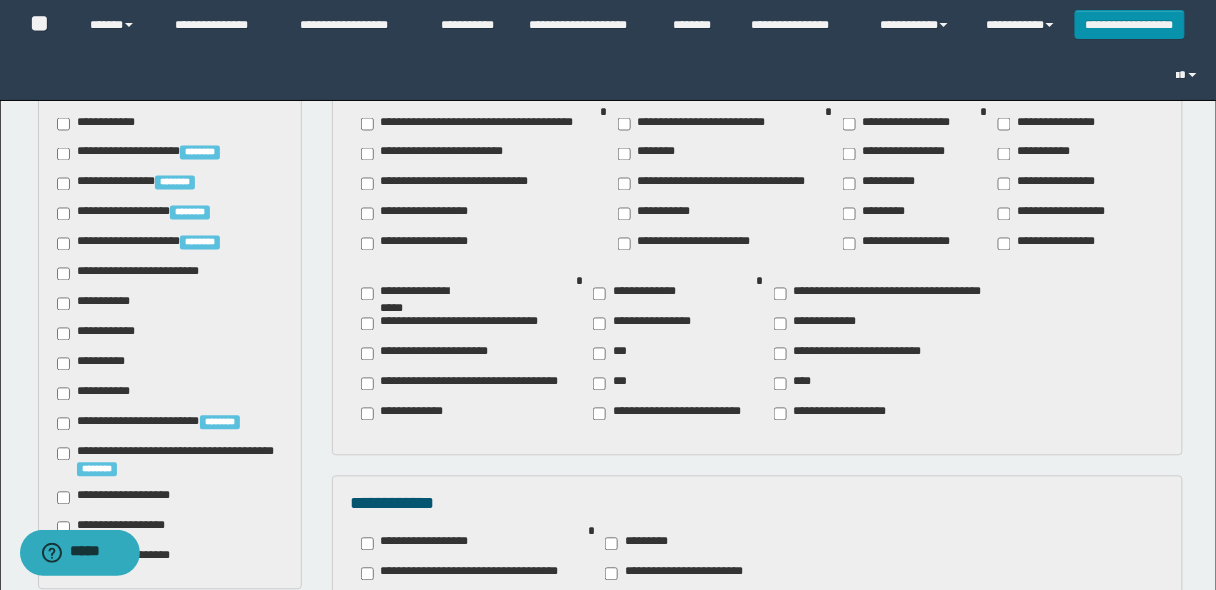 click on "**********" at bounding box center (97, 364) 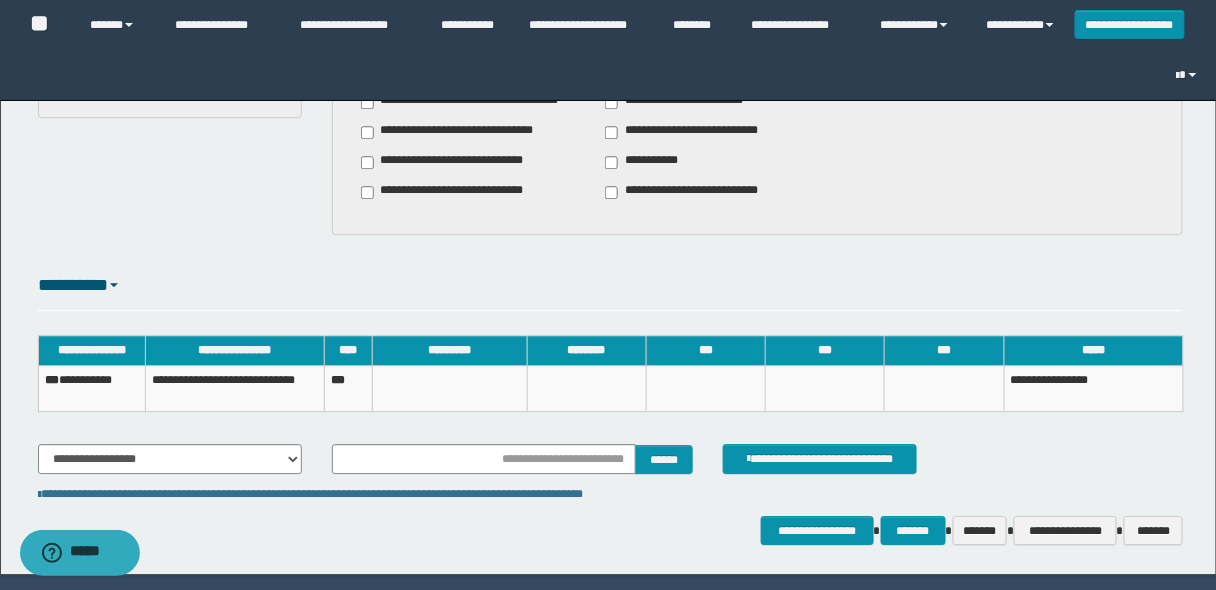 scroll, scrollTop: 1331, scrollLeft: 0, axis: vertical 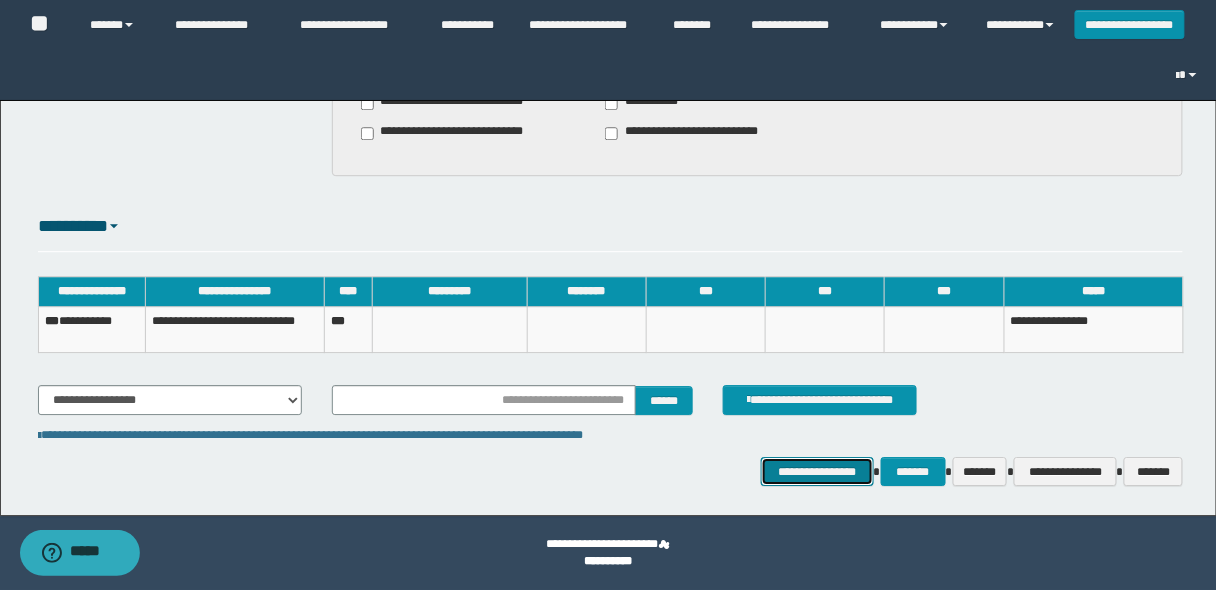 click on "**********" at bounding box center (817, 471) 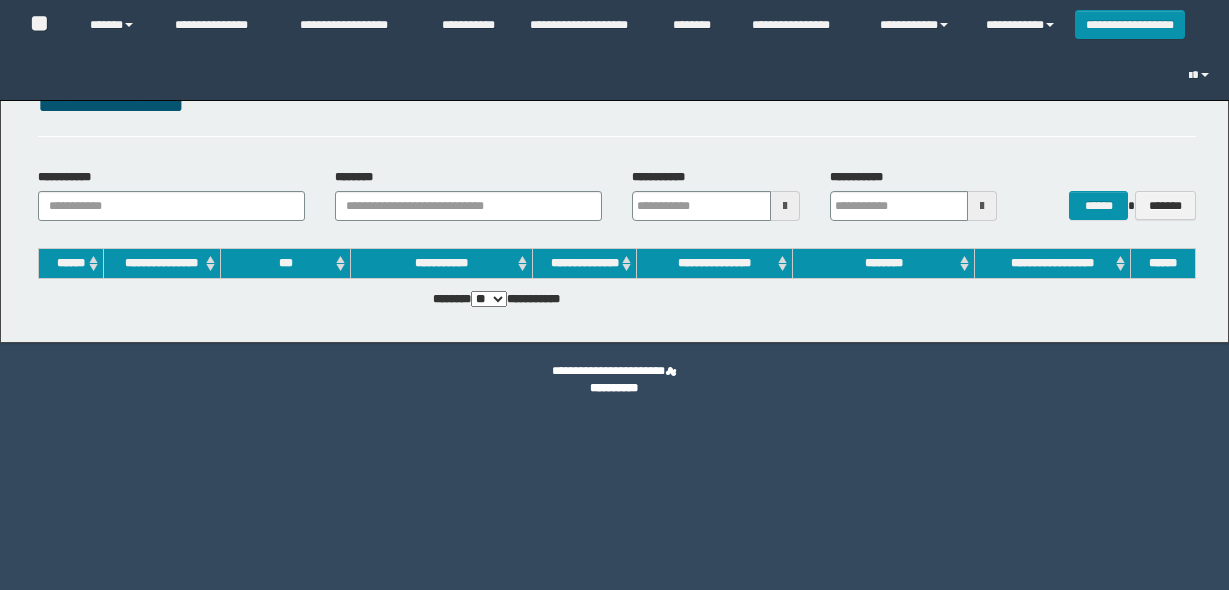 scroll, scrollTop: 0, scrollLeft: 0, axis: both 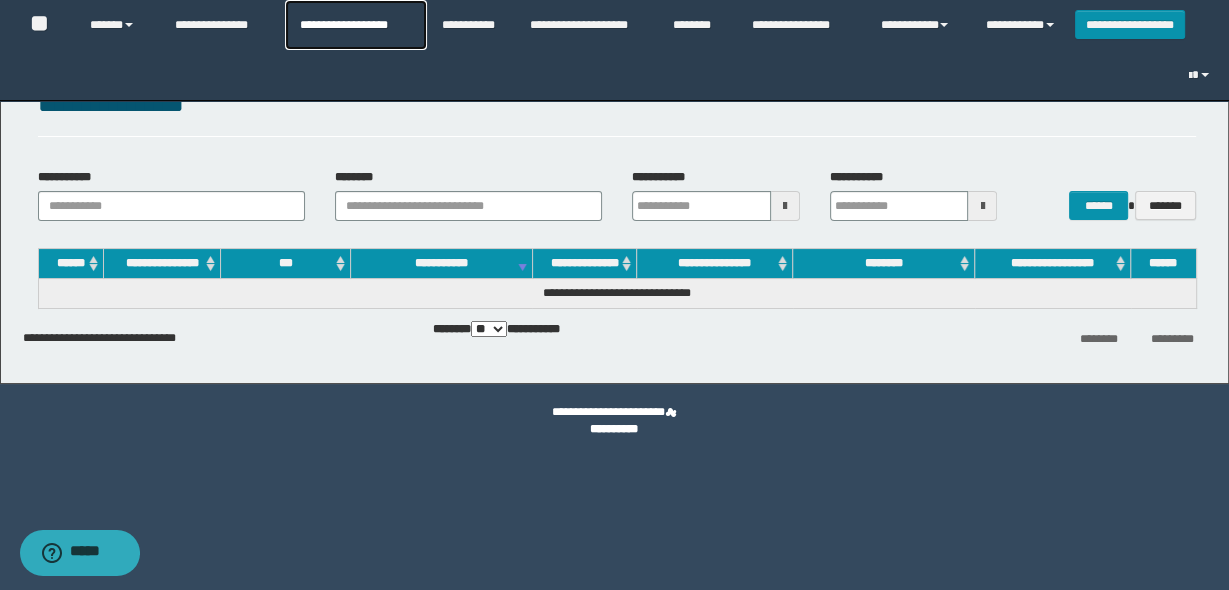 click on "**********" at bounding box center [355, 25] 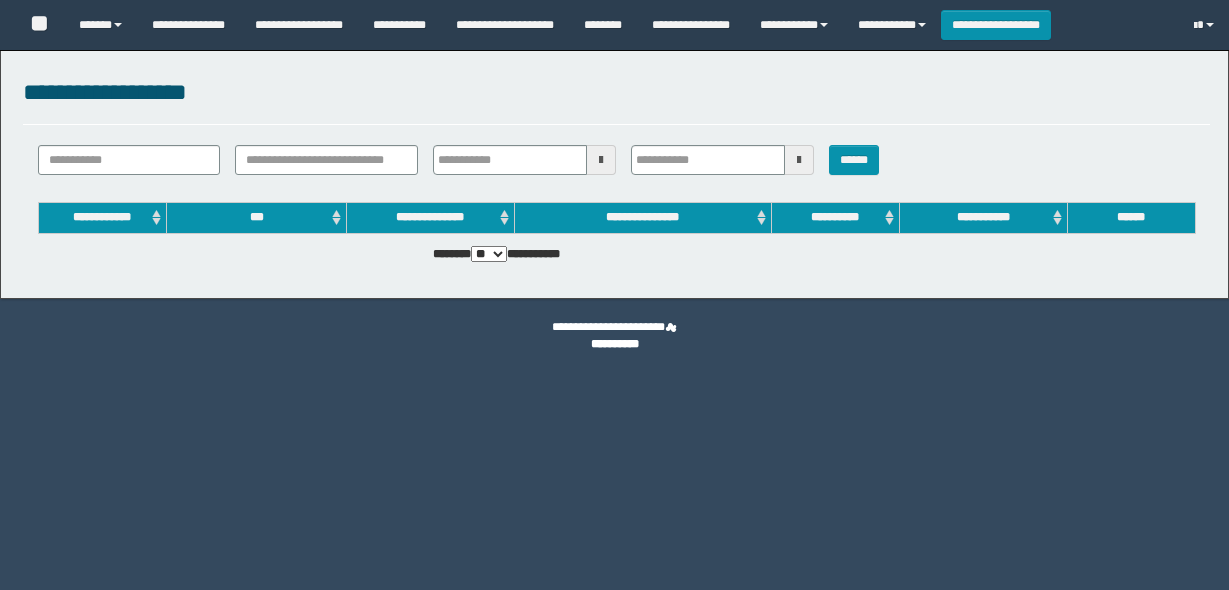 scroll, scrollTop: 0, scrollLeft: 0, axis: both 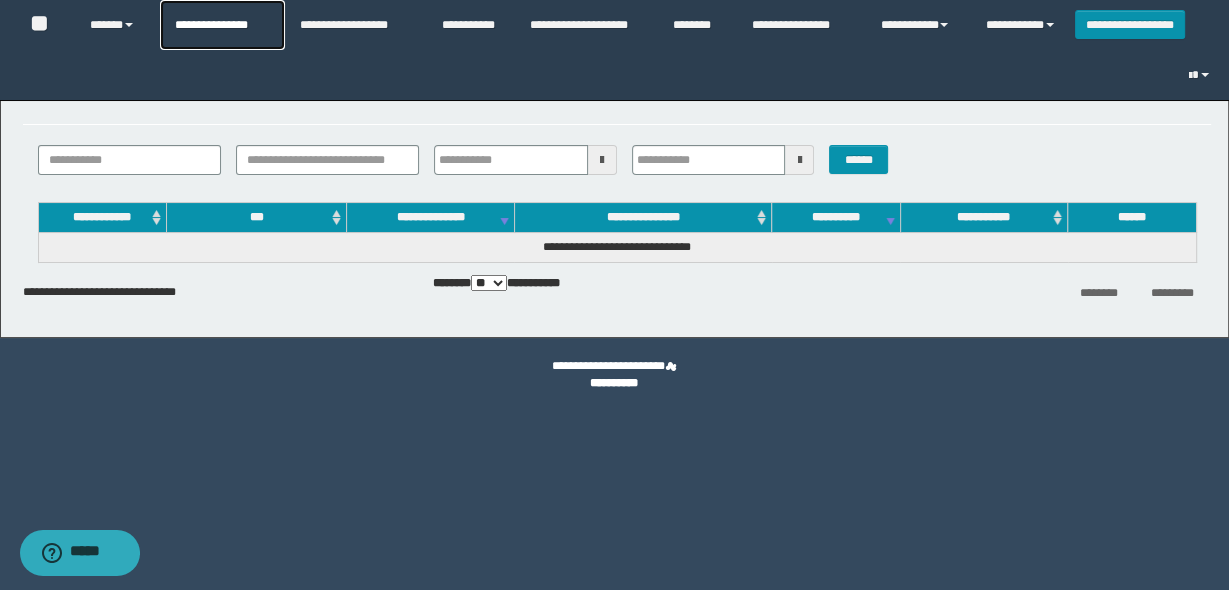 click on "**********" at bounding box center [222, 25] 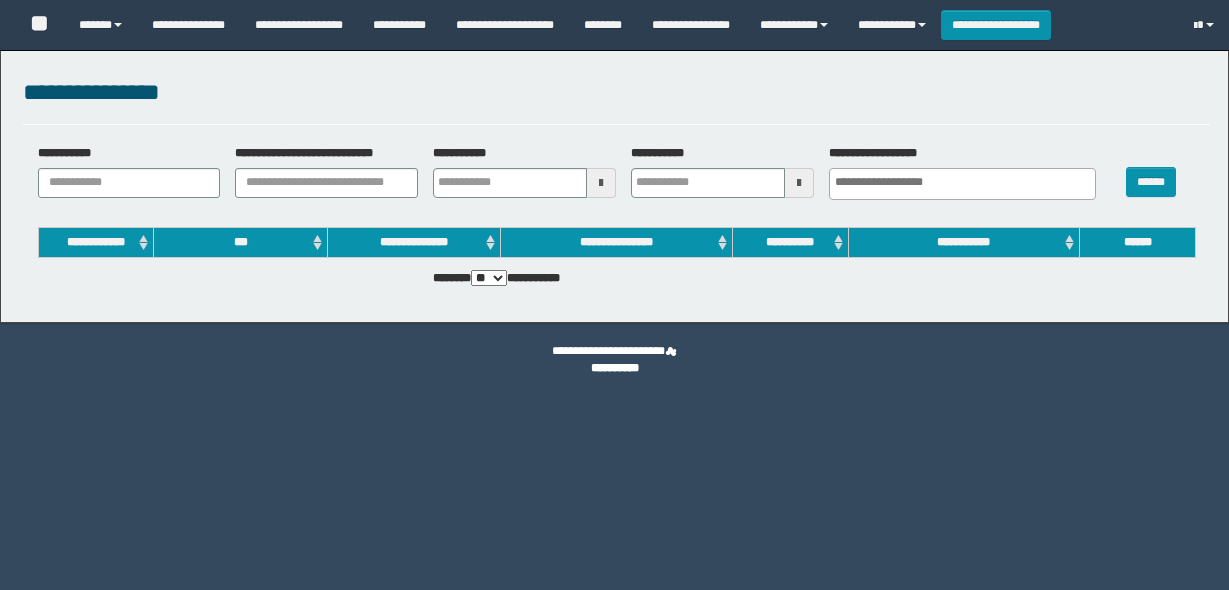 select 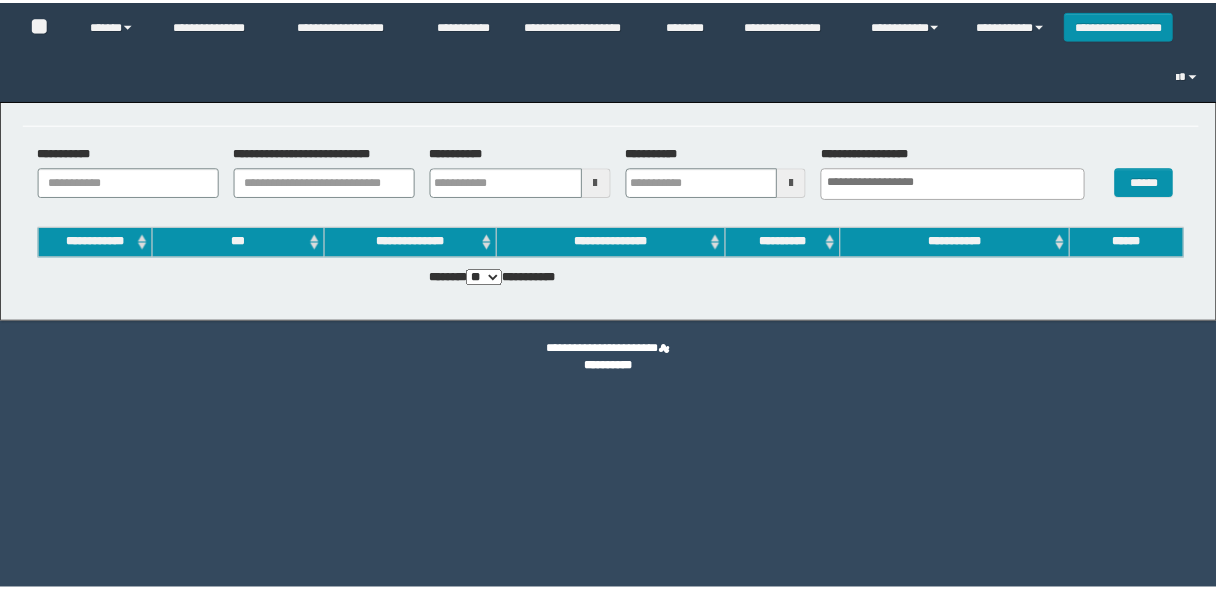 scroll, scrollTop: 0, scrollLeft: 0, axis: both 